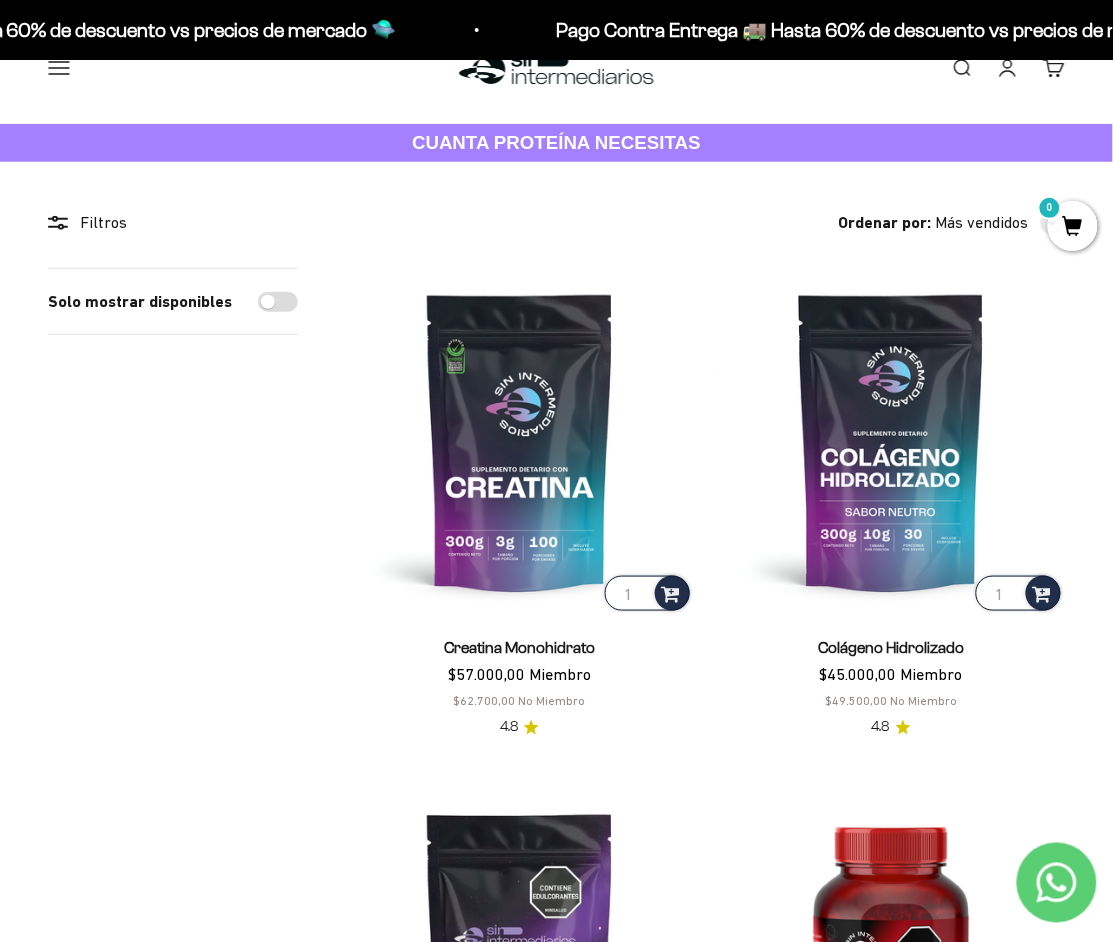 scroll, scrollTop: 0, scrollLeft: 0, axis: both 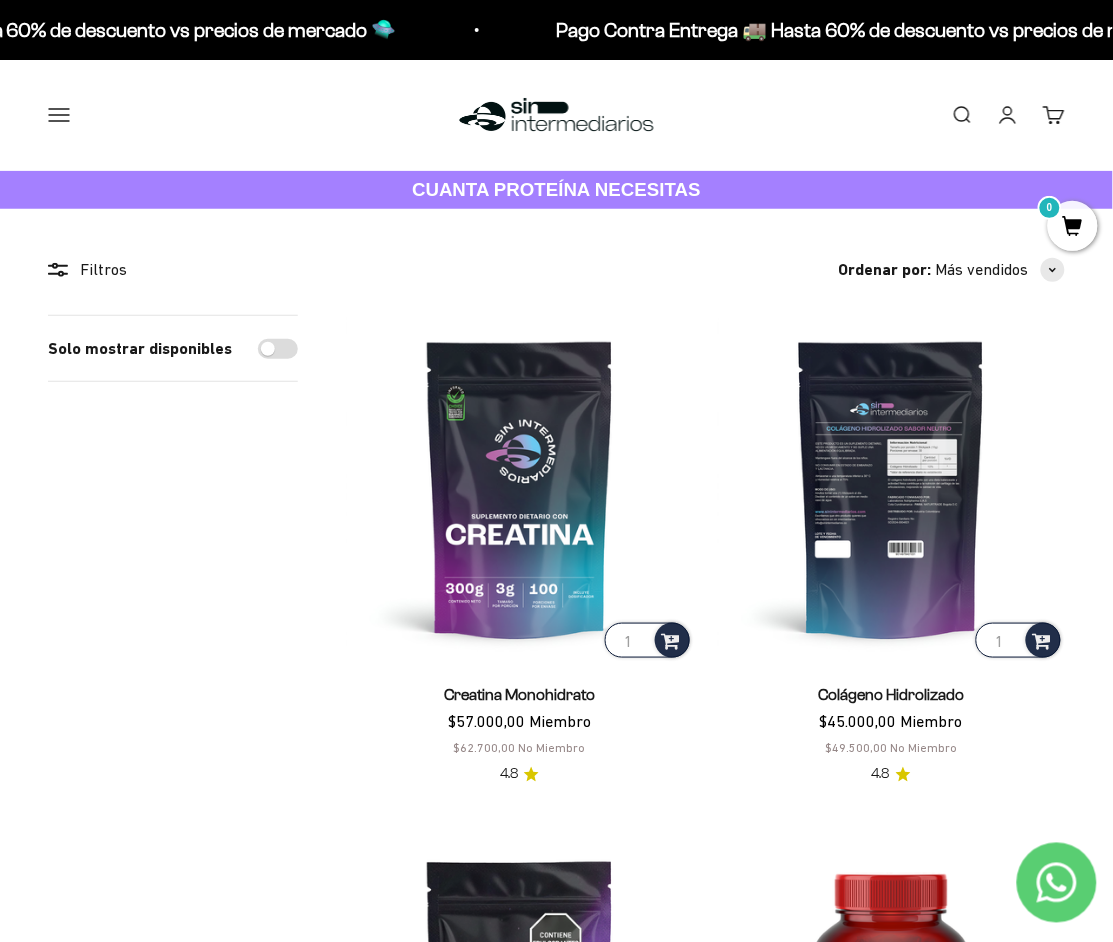 click at bounding box center (892, 489) 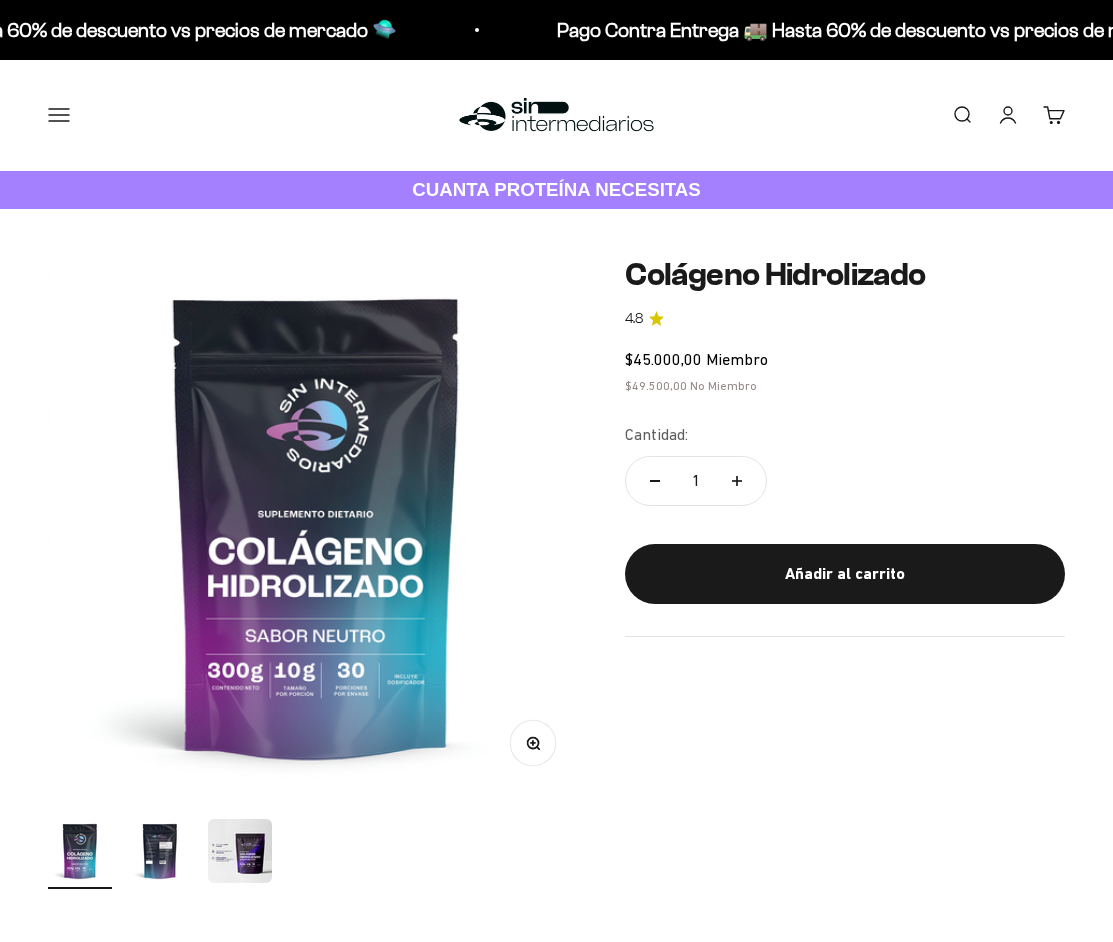 scroll, scrollTop: 0, scrollLeft: 0, axis: both 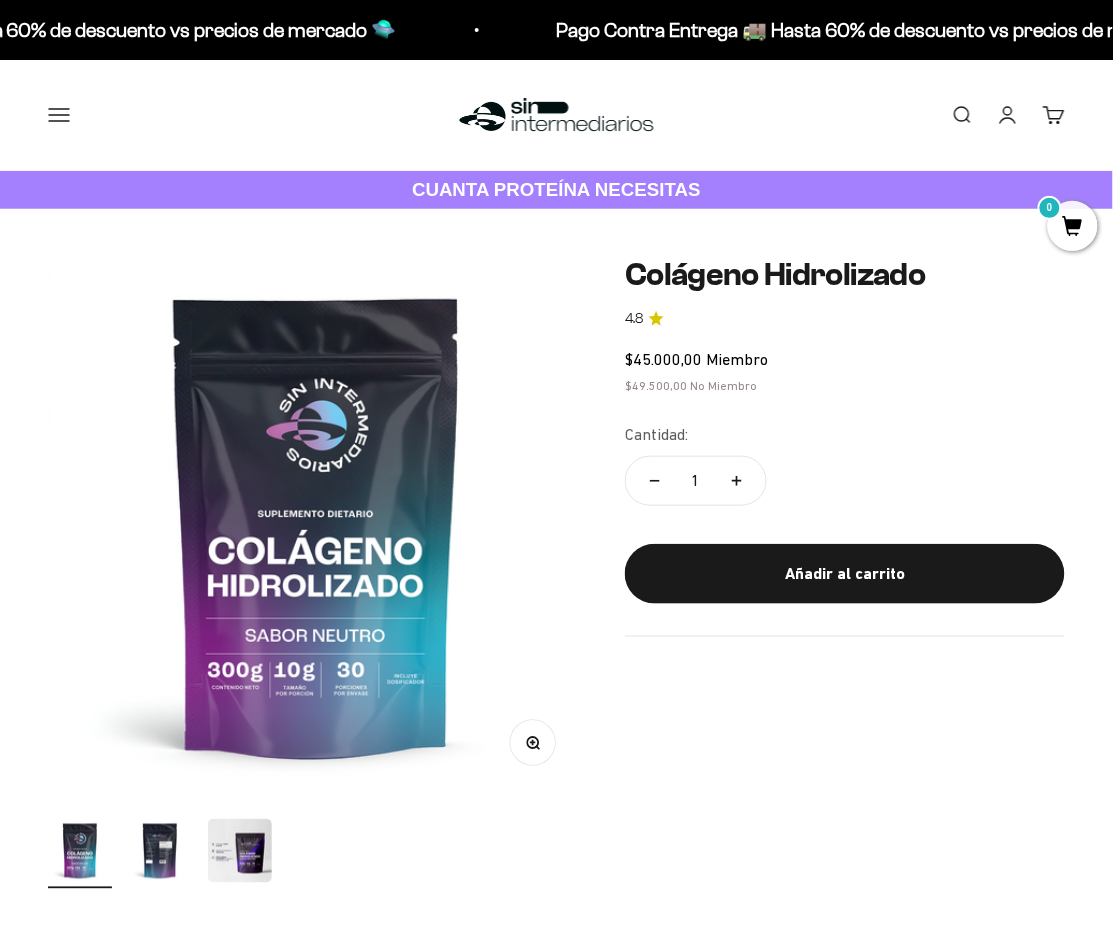click at bounding box center [160, 851] 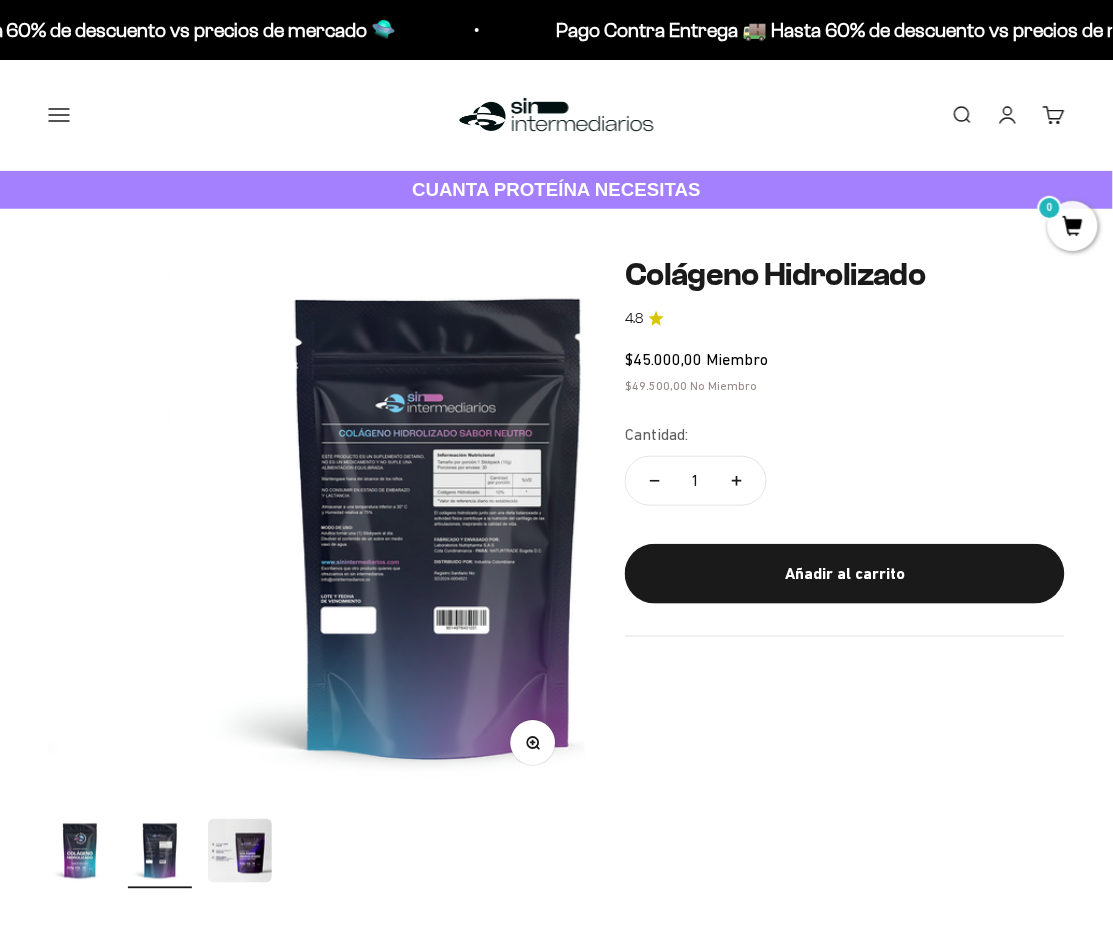 scroll, scrollTop: 0, scrollLeft: 565, axis: horizontal 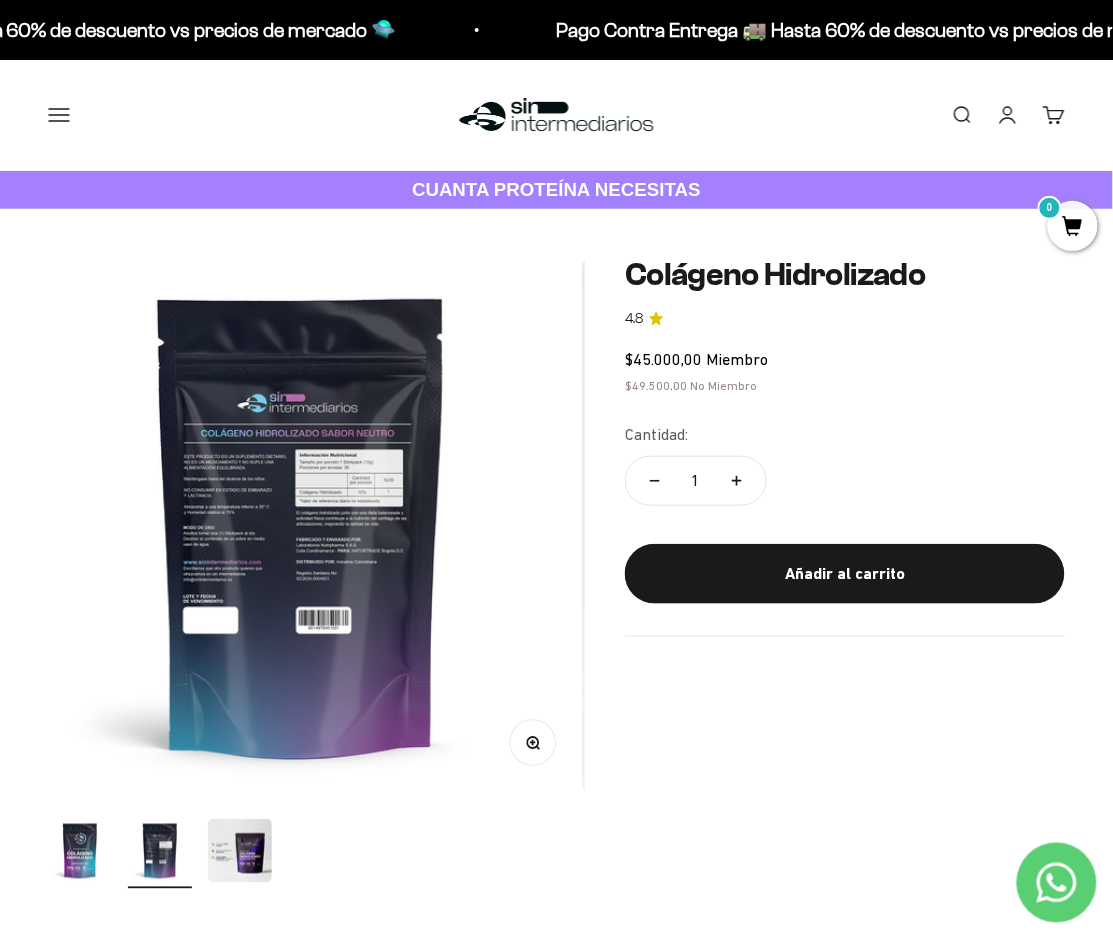 click at bounding box center (300, 525) 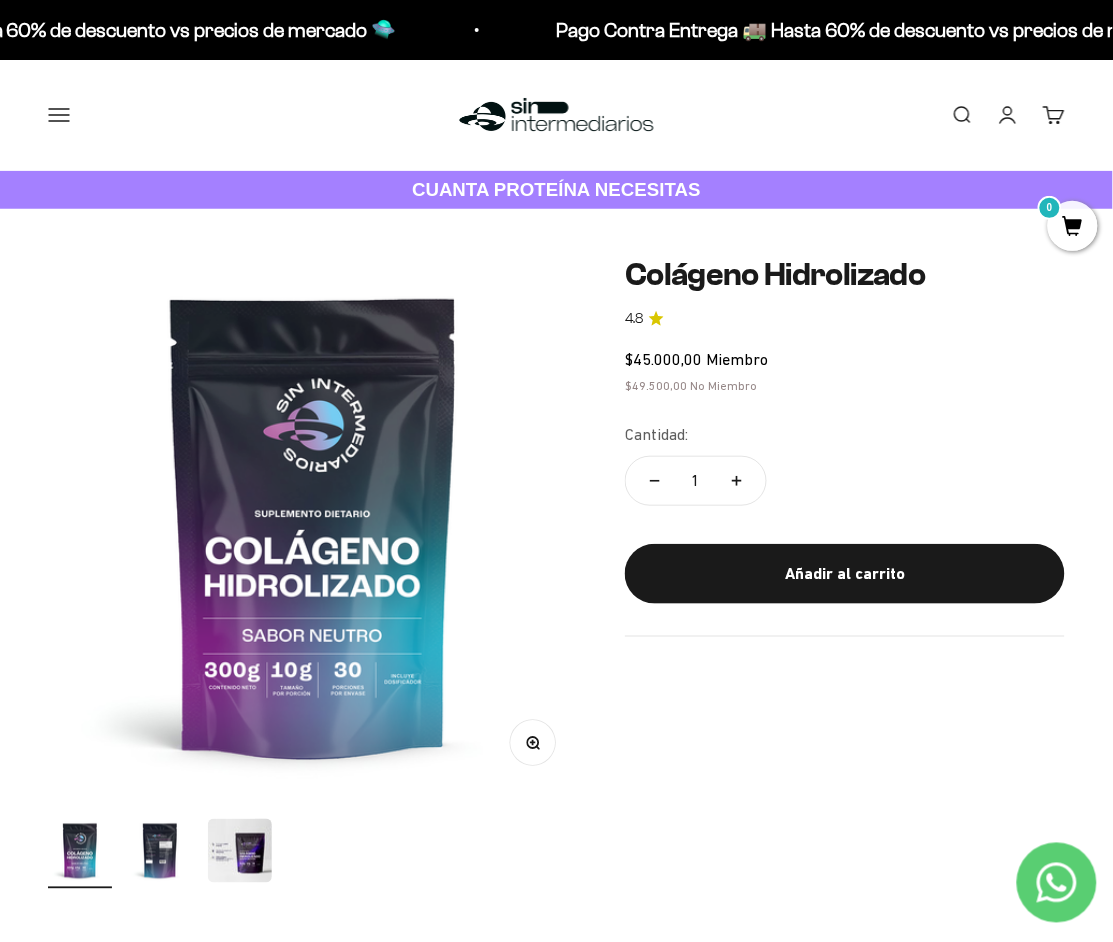 scroll, scrollTop: 0, scrollLeft: 0, axis: both 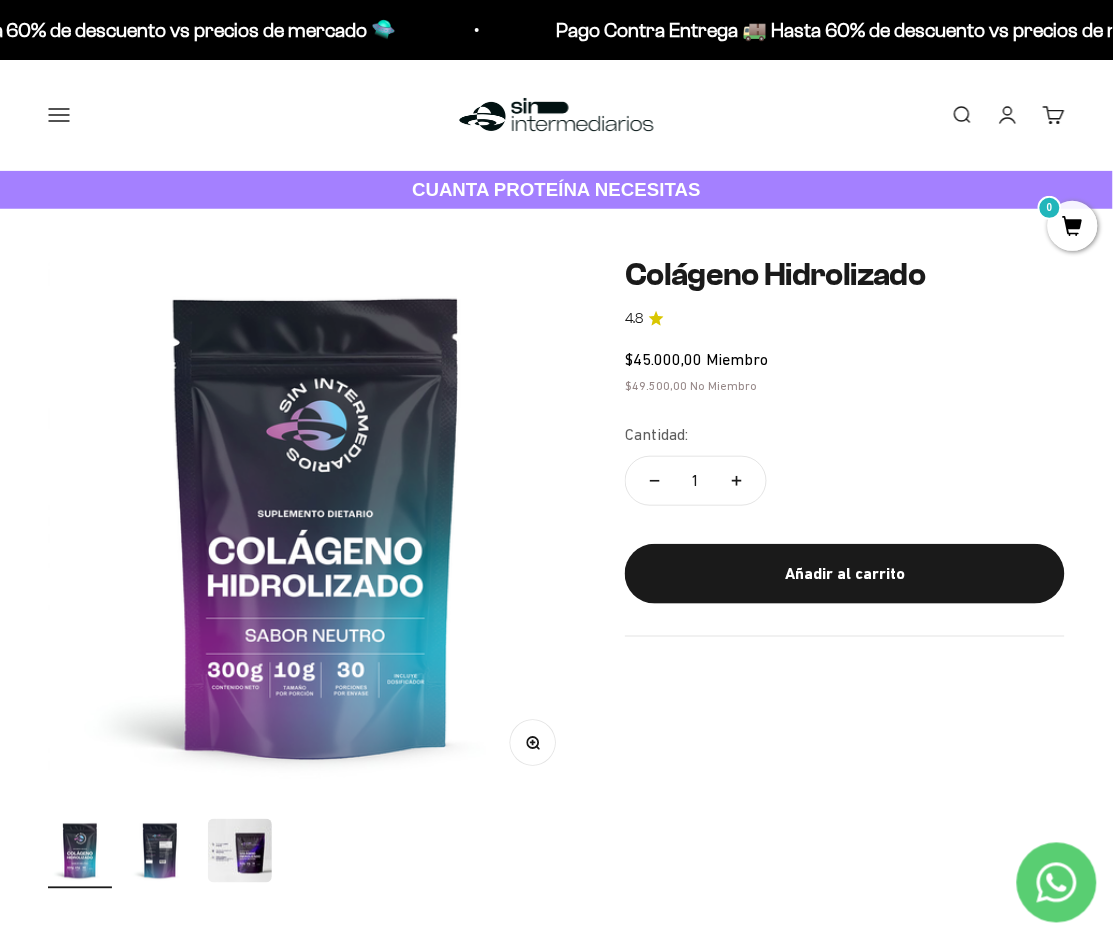 click at bounding box center (240, 851) 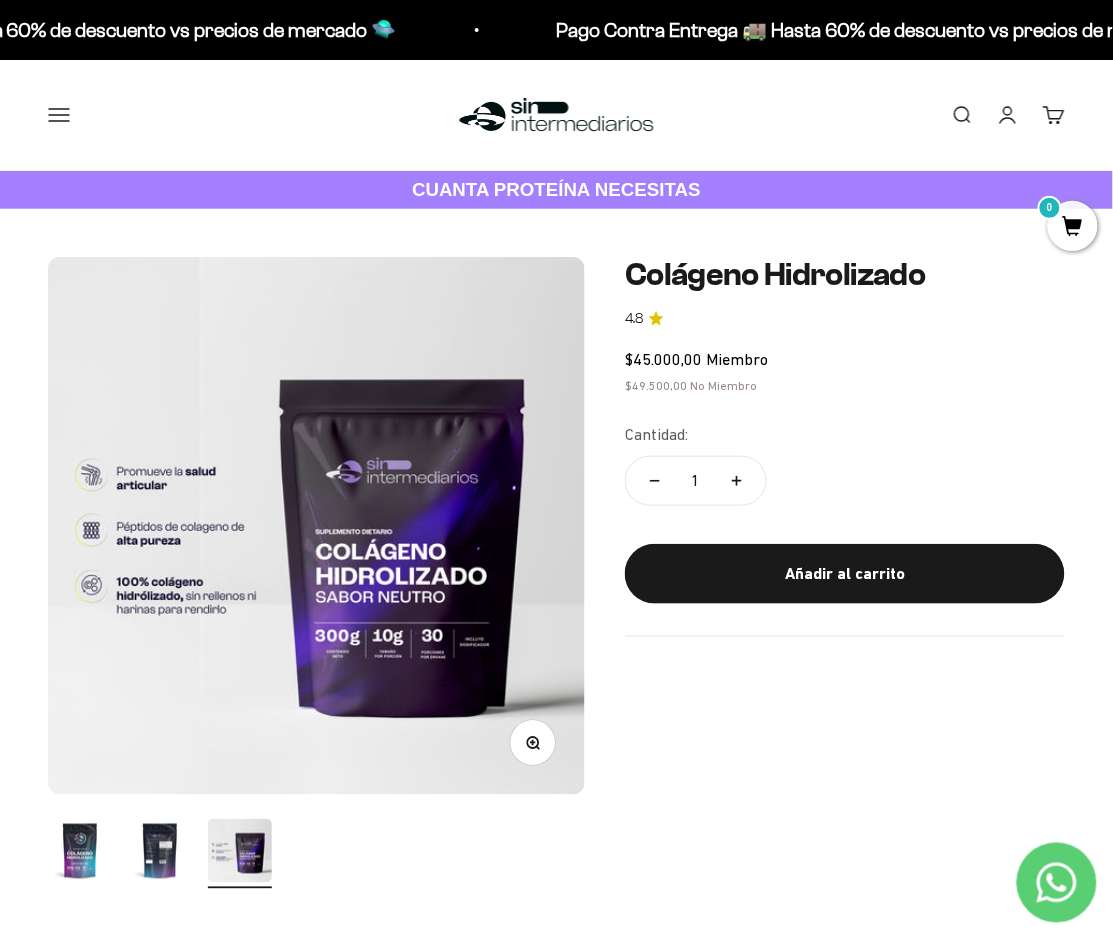 scroll, scrollTop: 0, scrollLeft: 1131, axis: horizontal 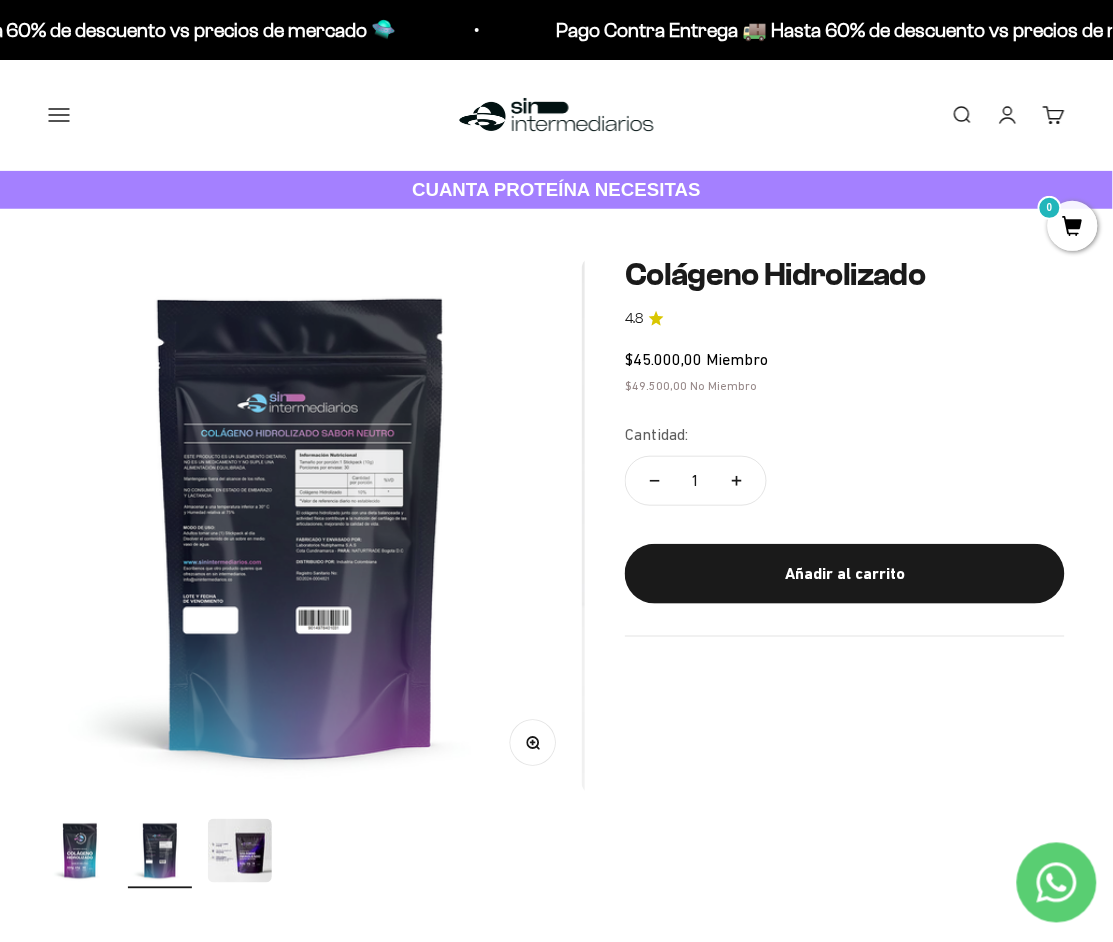click on "Zoom" at bounding box center (533, 742) 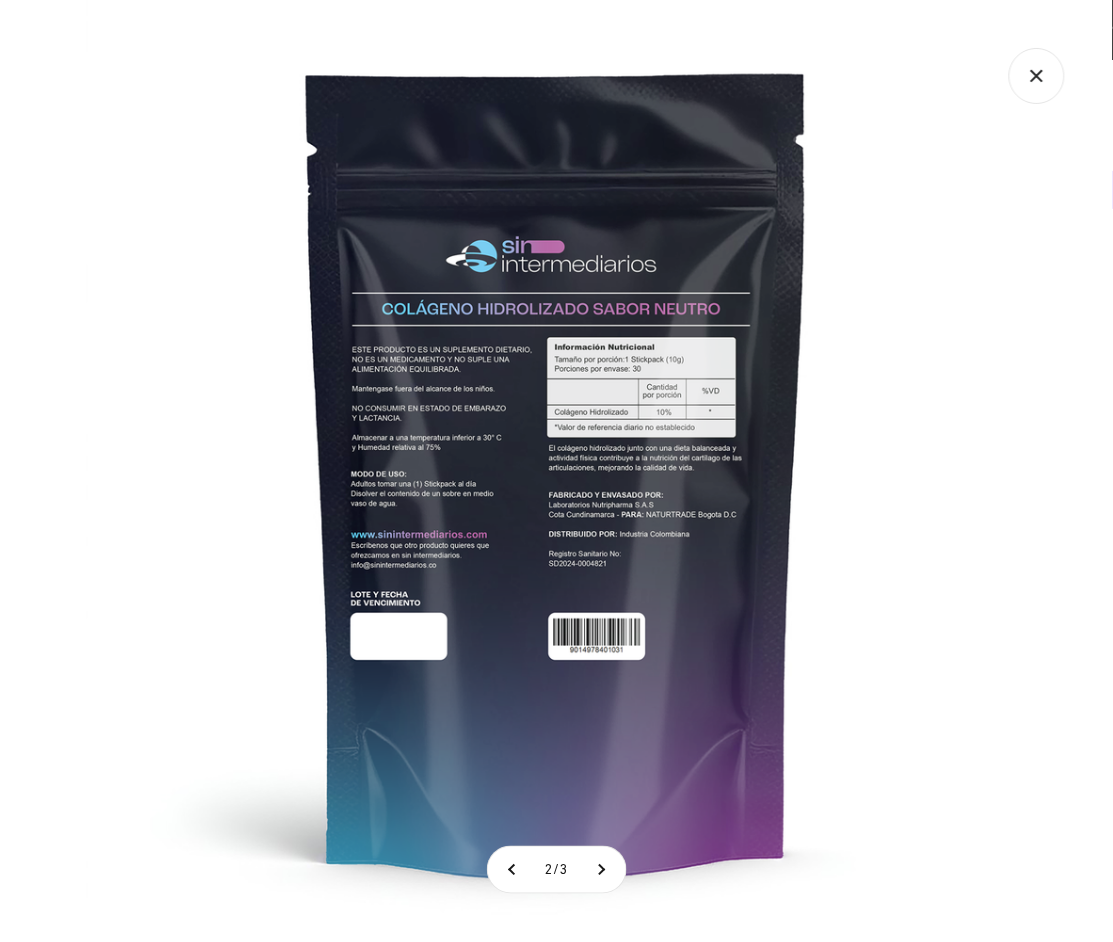 click at bounding box center [557, 471] 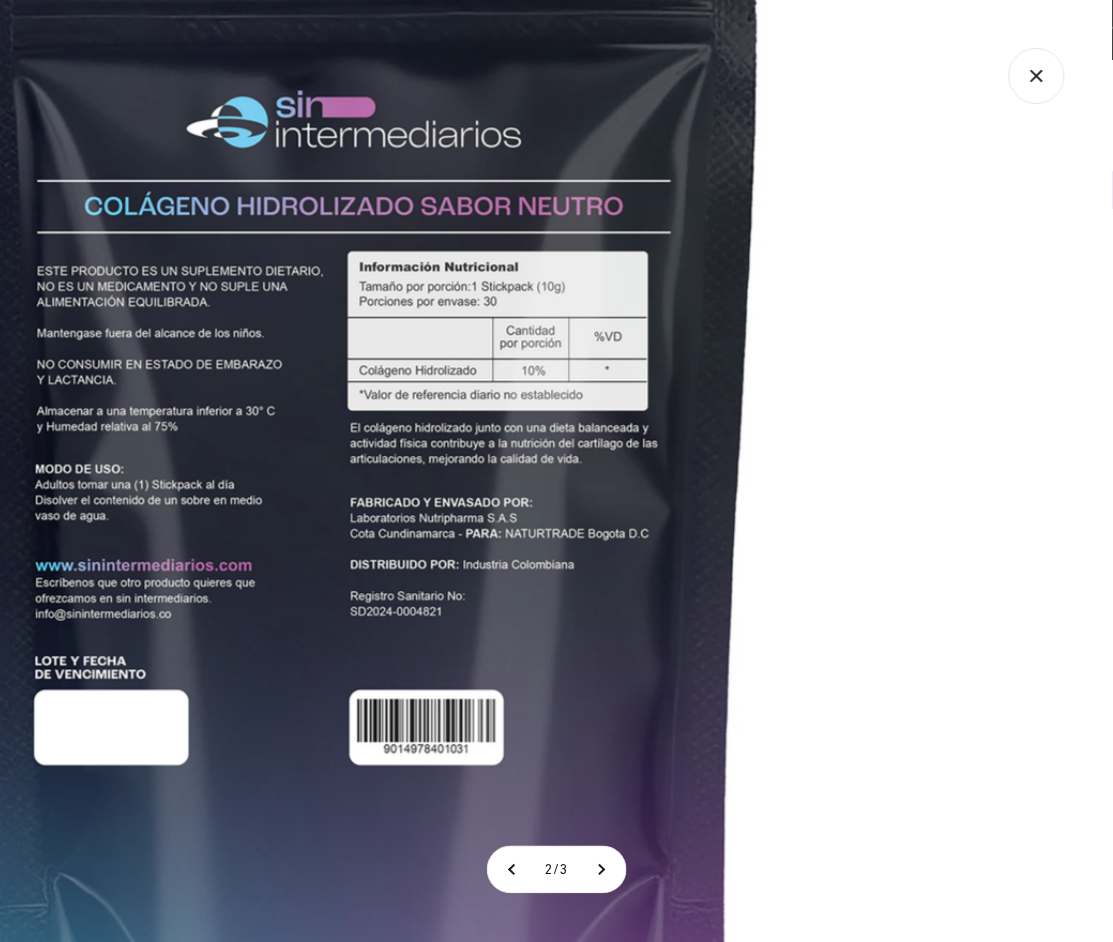 click 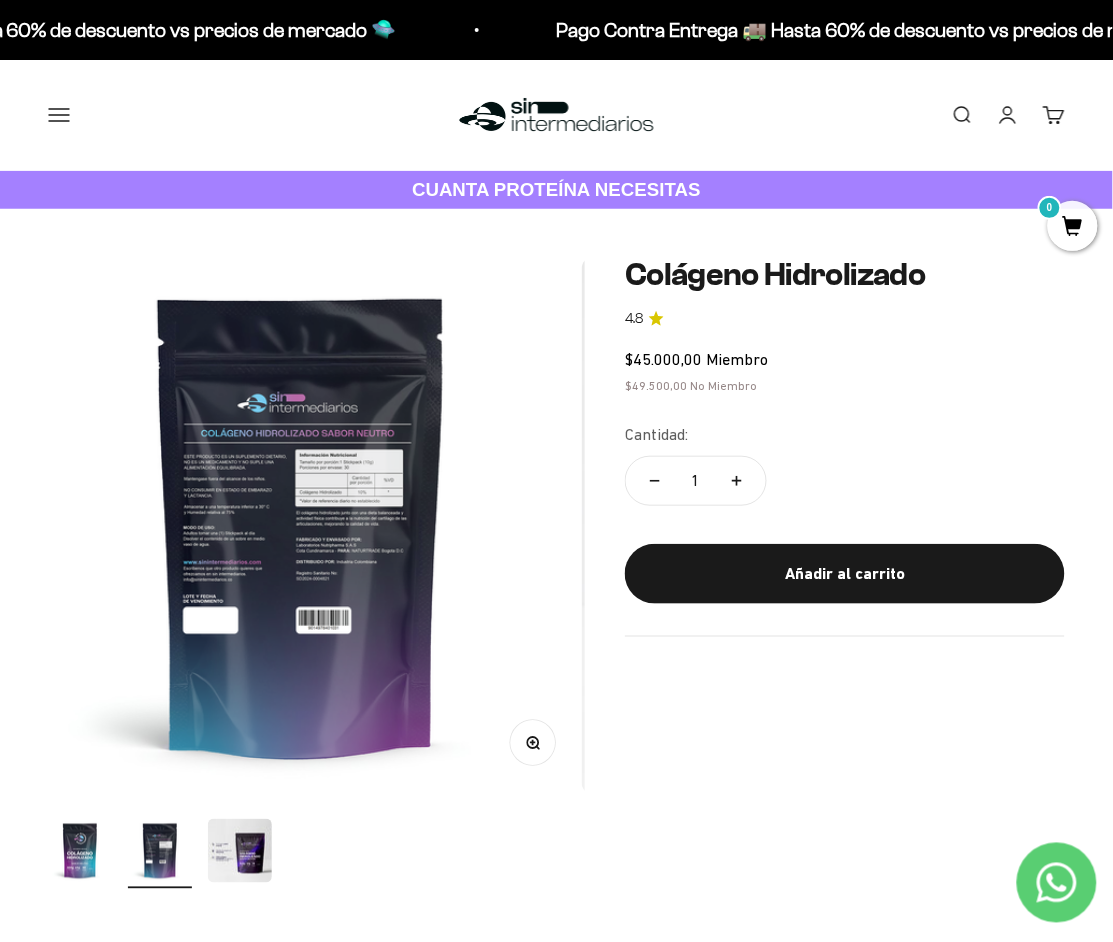 click at bounding box center [300, 525] 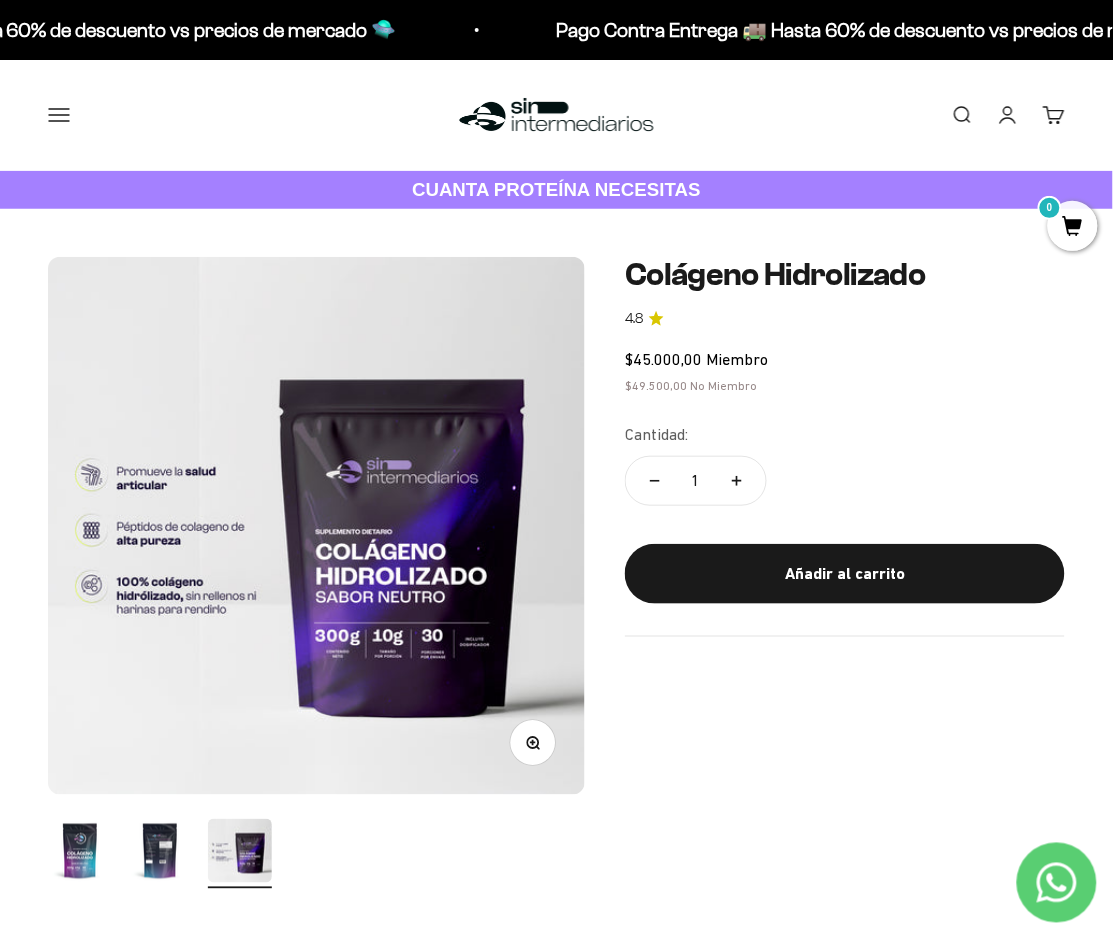 scroll, scrollTop: 0, scrollLeft: 1131, axis: horizontal 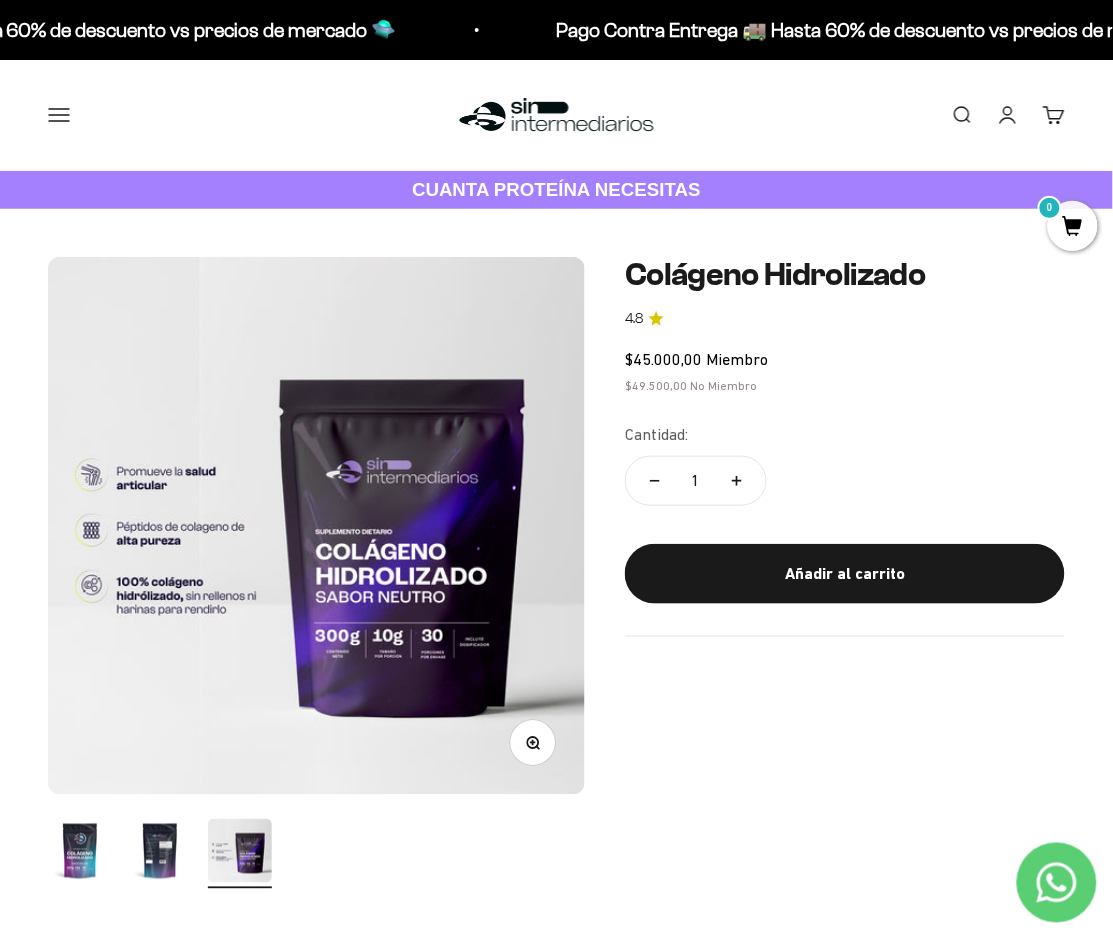 click on "Menú" at bounding box center (59, 115) 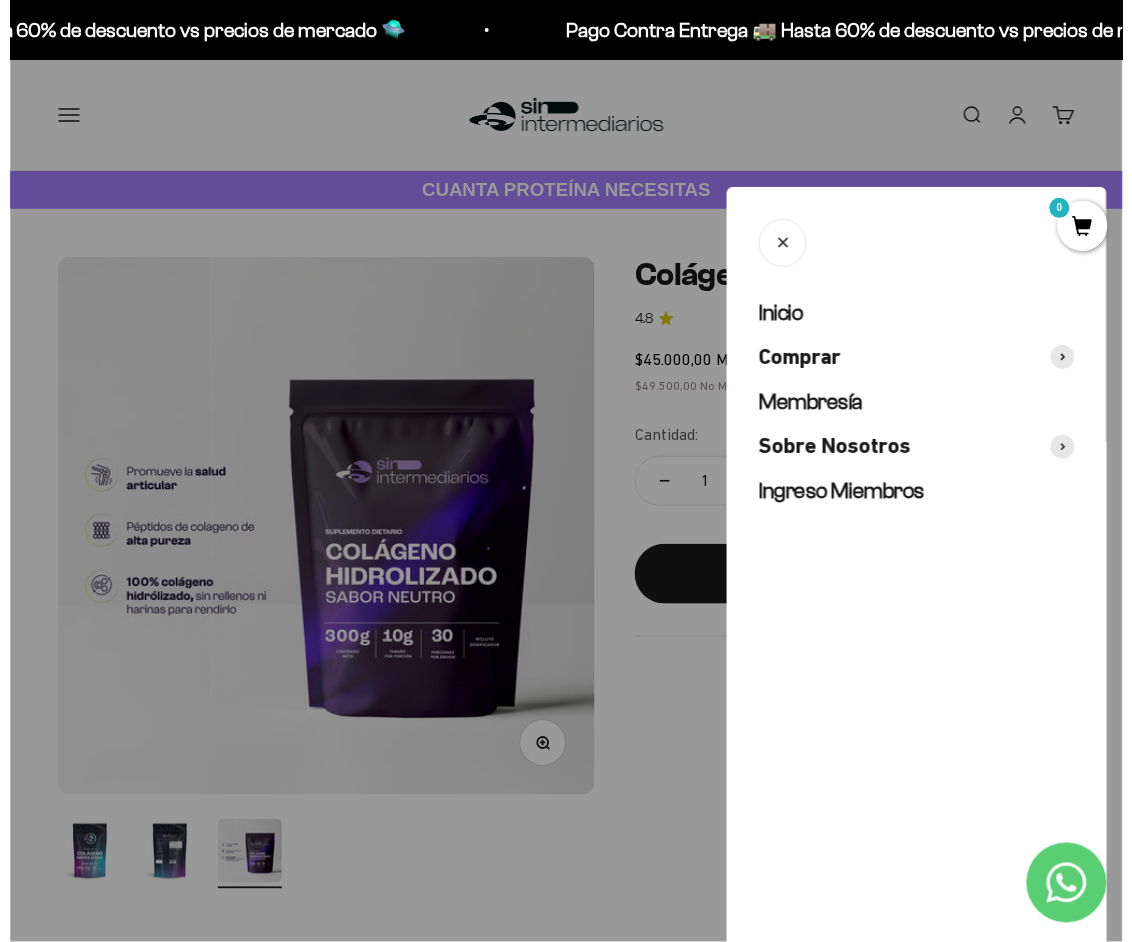 scroll, scrollTop: 0, scrollLeft: 1151, axis: horizontal 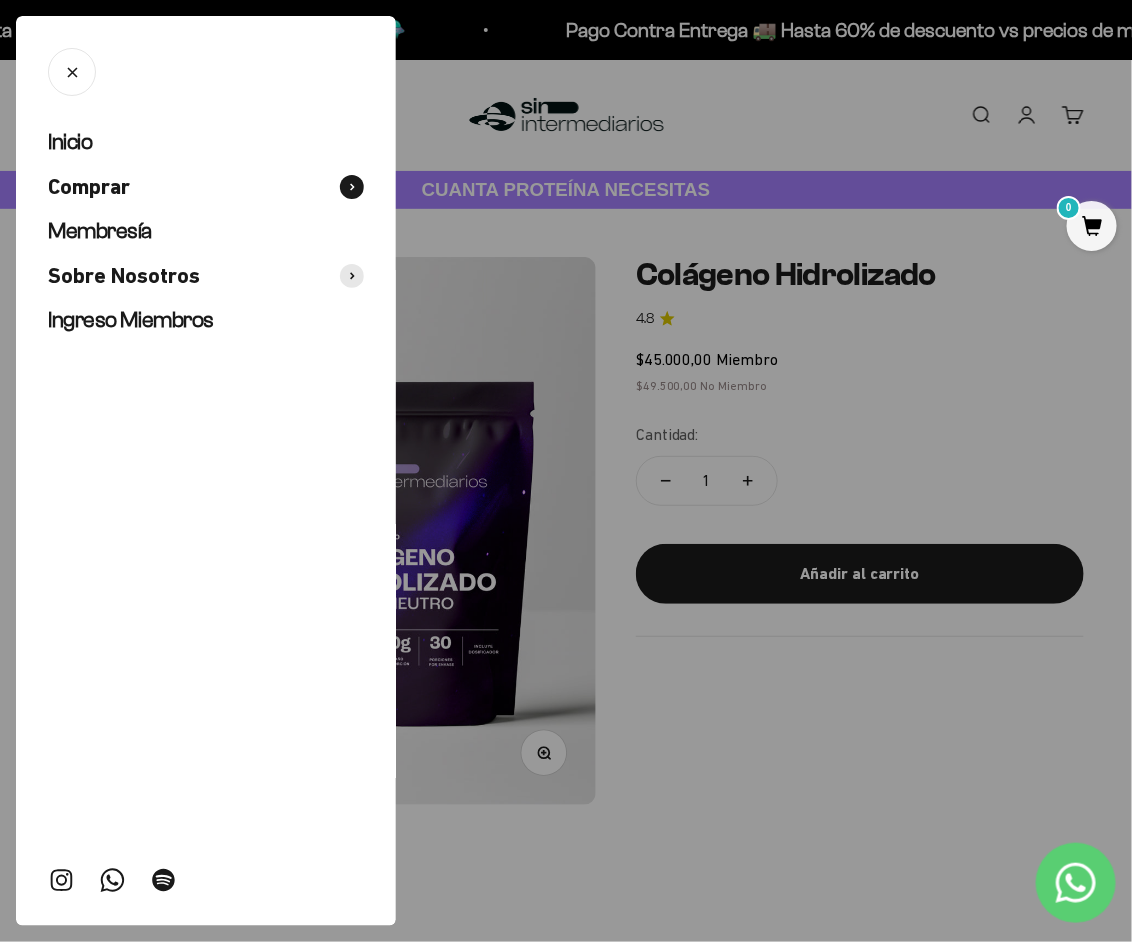 click on "Comprar" at bounding box center [206, 187] 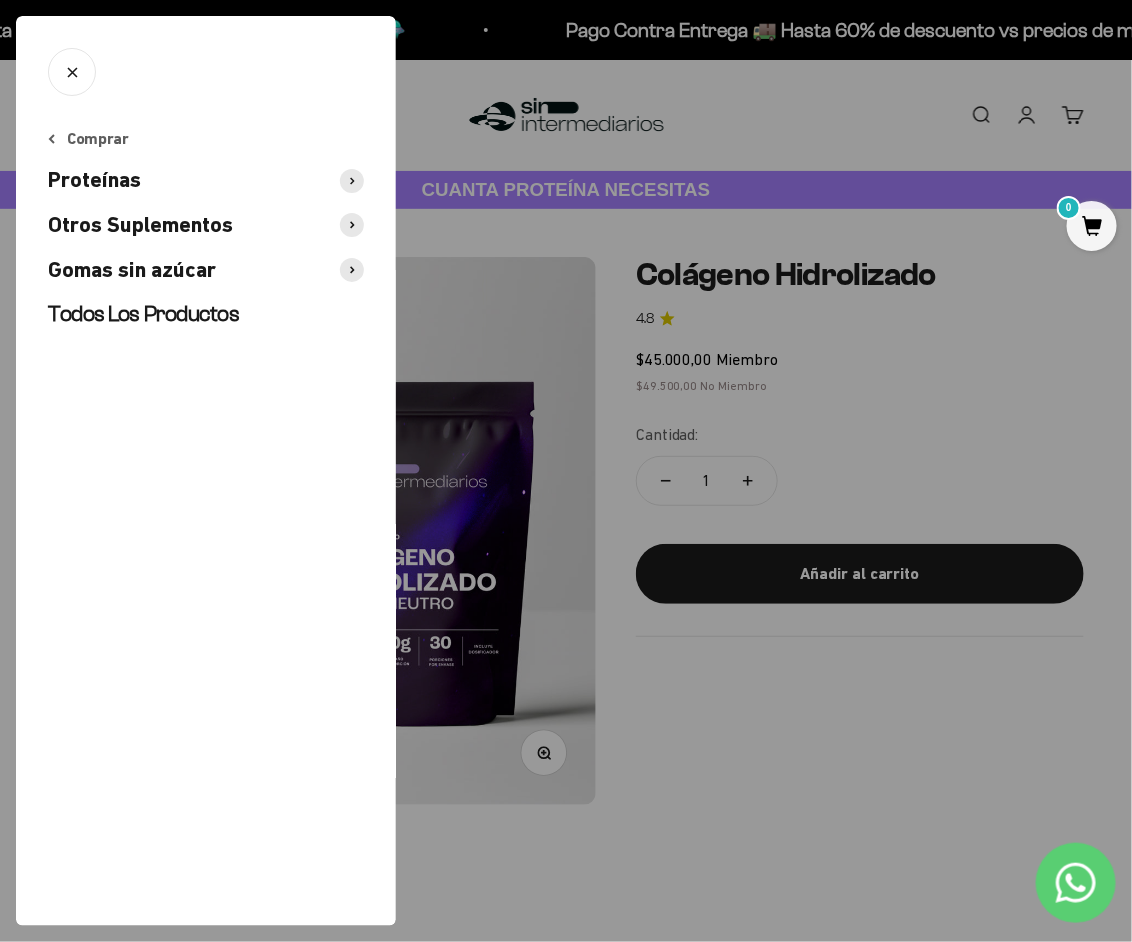 click on "Proteínas" at bounding box center [206, 180] 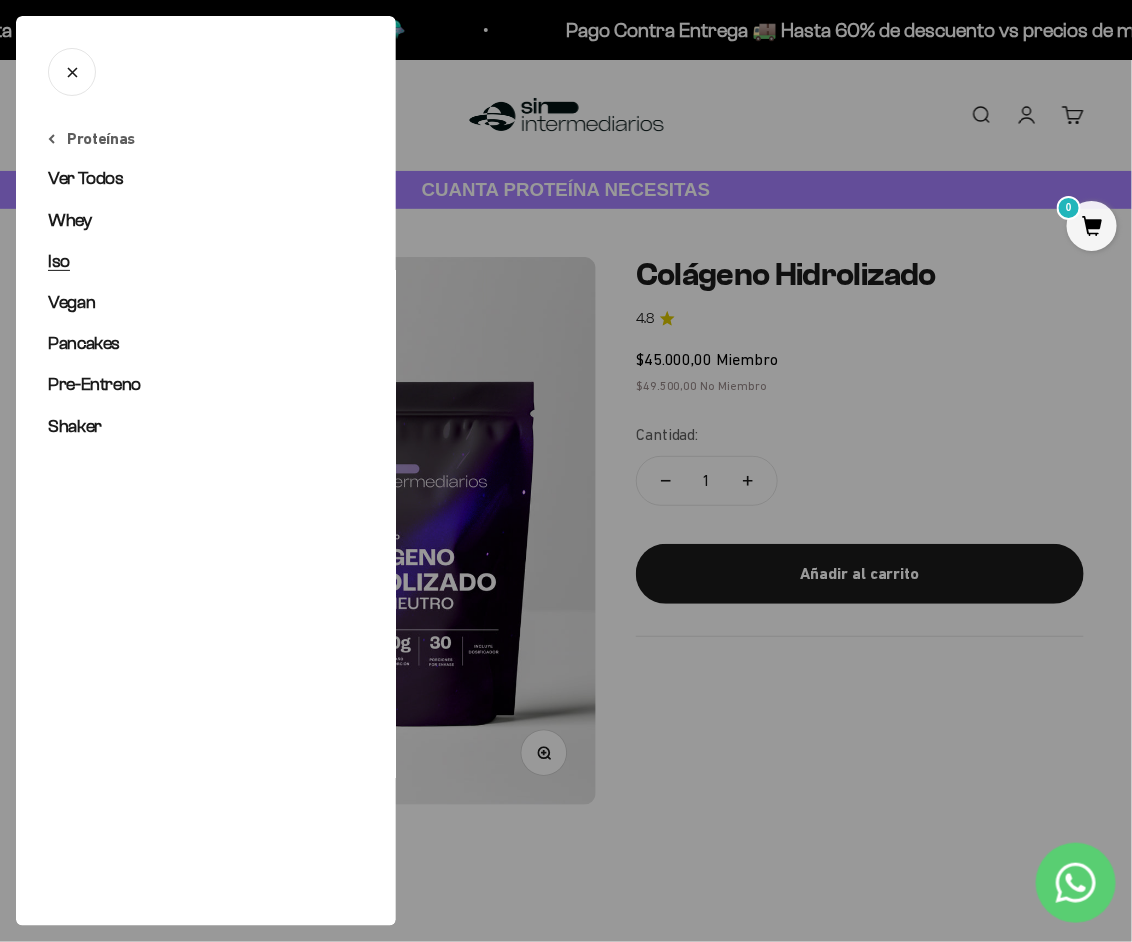 click on "Iso" at bounding box center (59, 261) 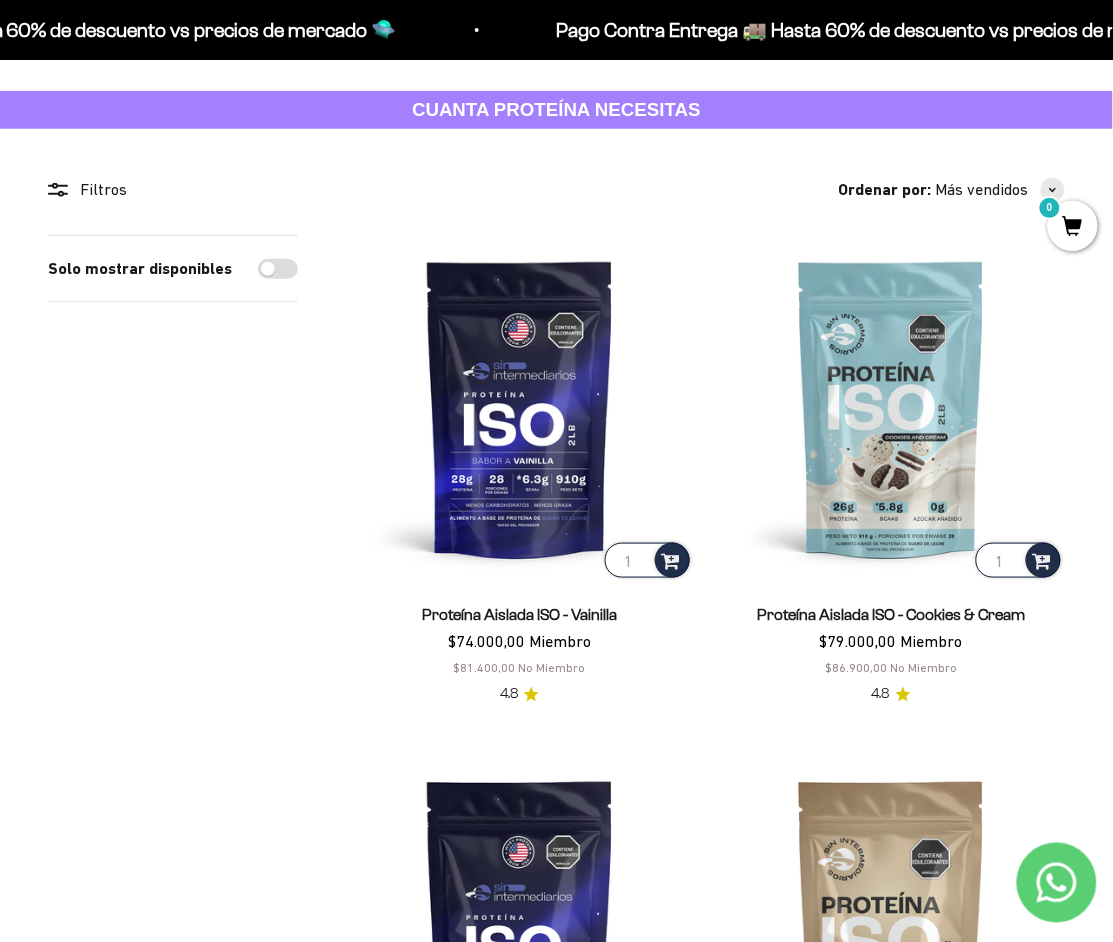 scroll, scrollTop: 118, scrollLeft: 0, axis: vertical 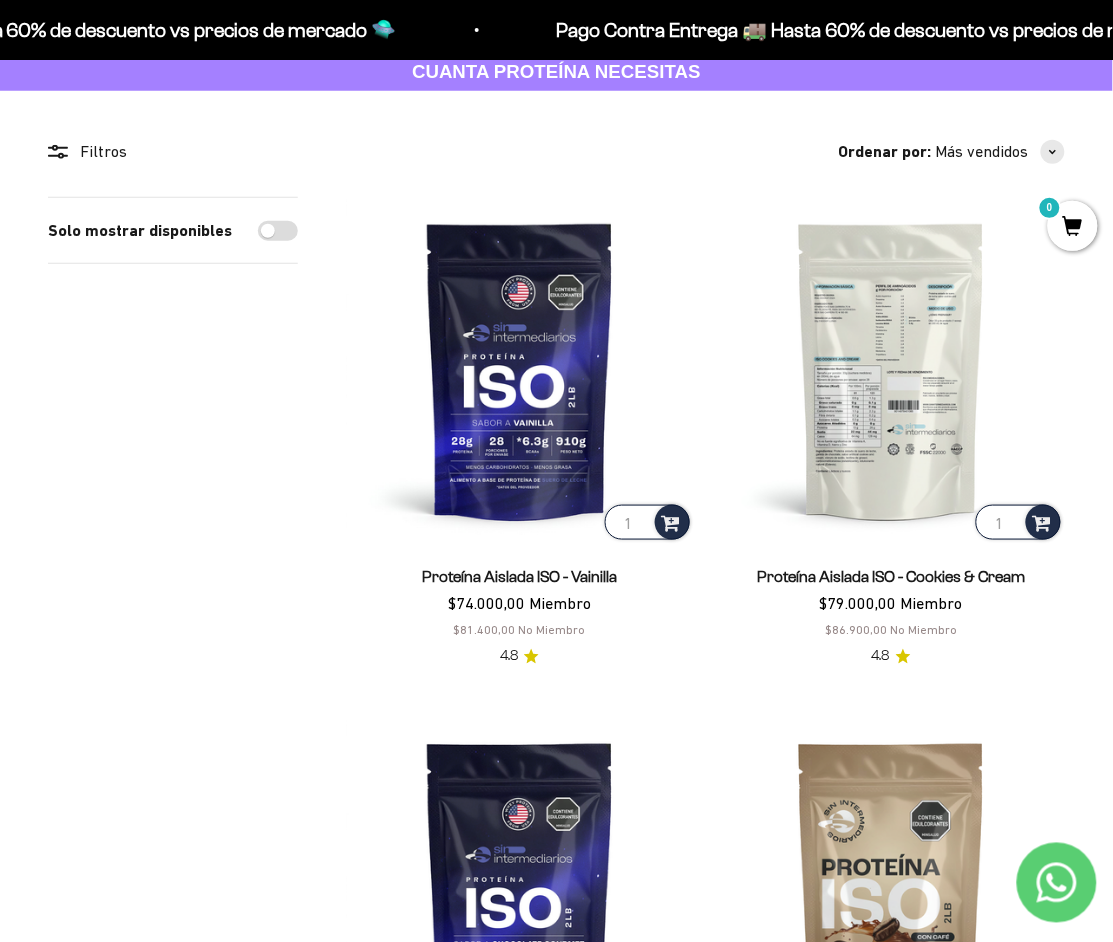 click at bounding box center (892, 371) 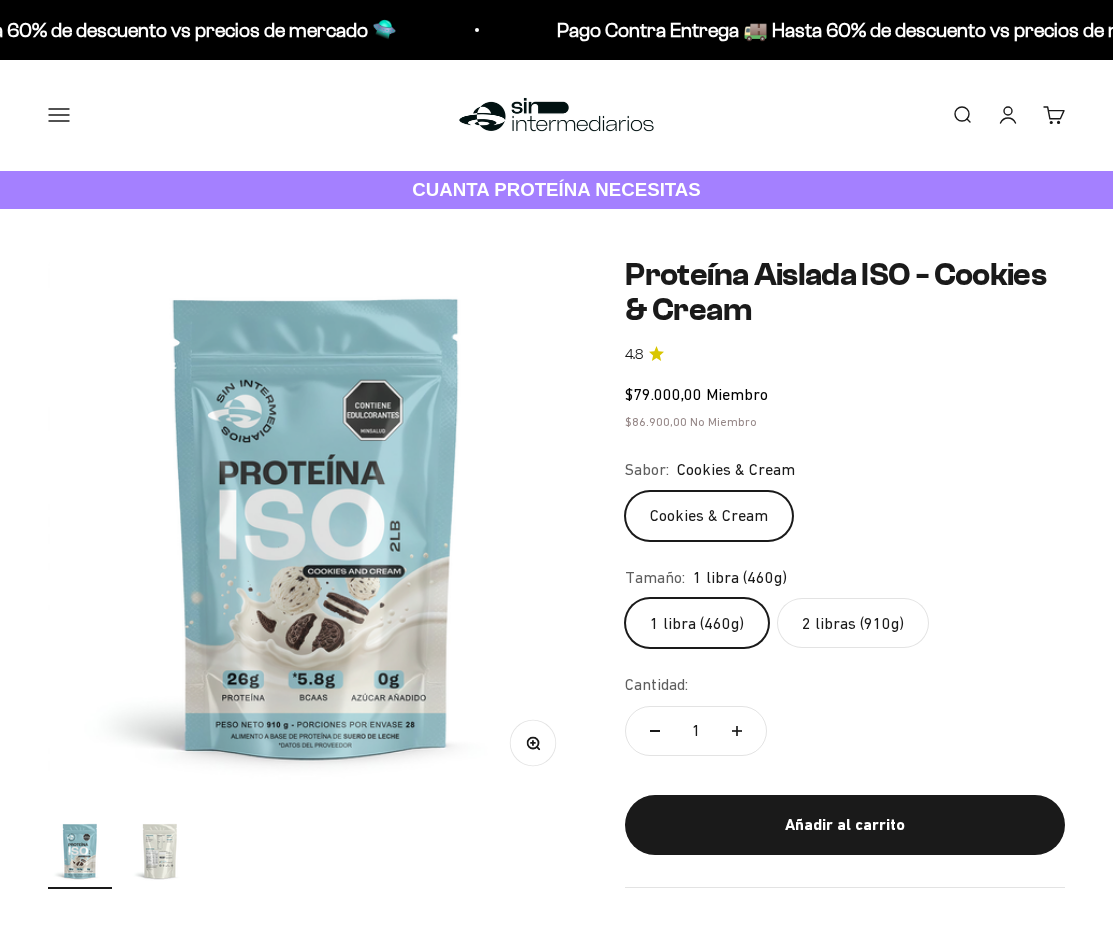 scroll, scrollTop: 0, scrollLeft: 0, axis: both 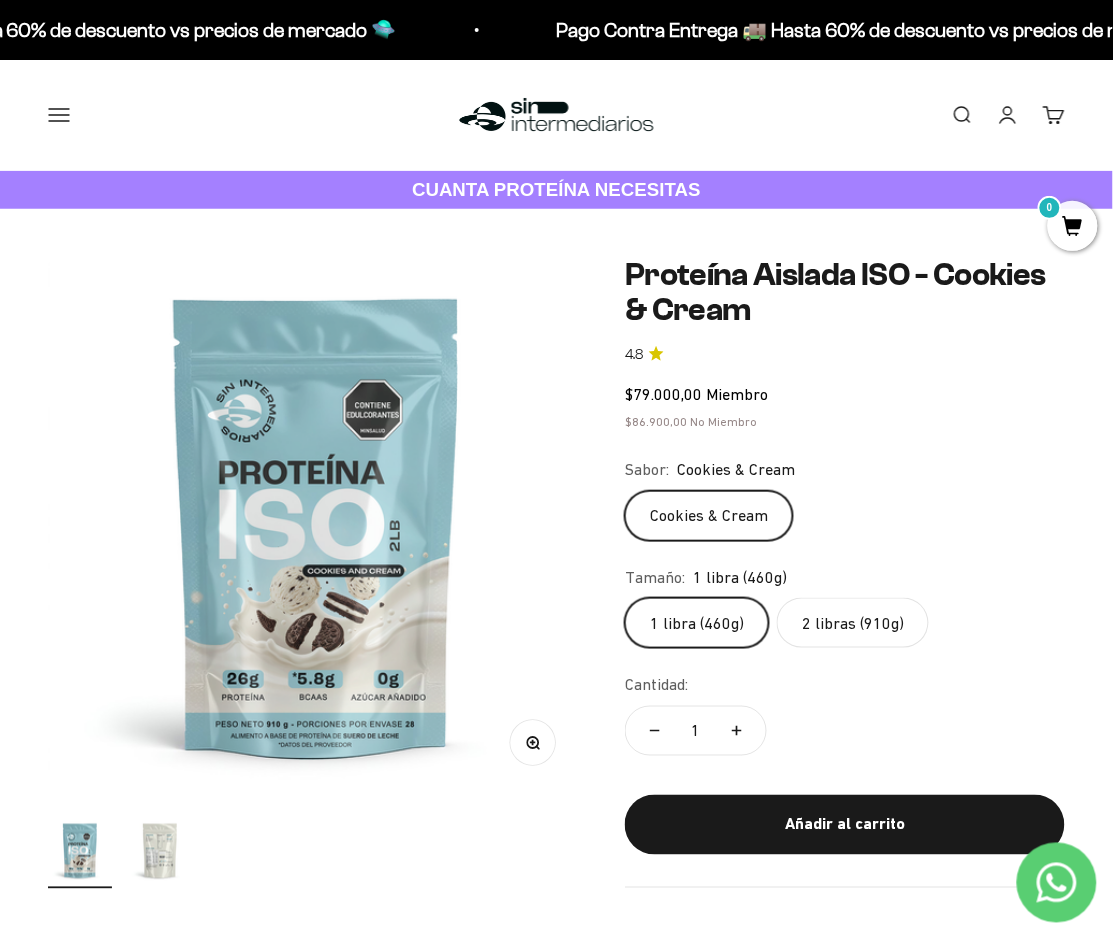 click on "2 libras (910g)" 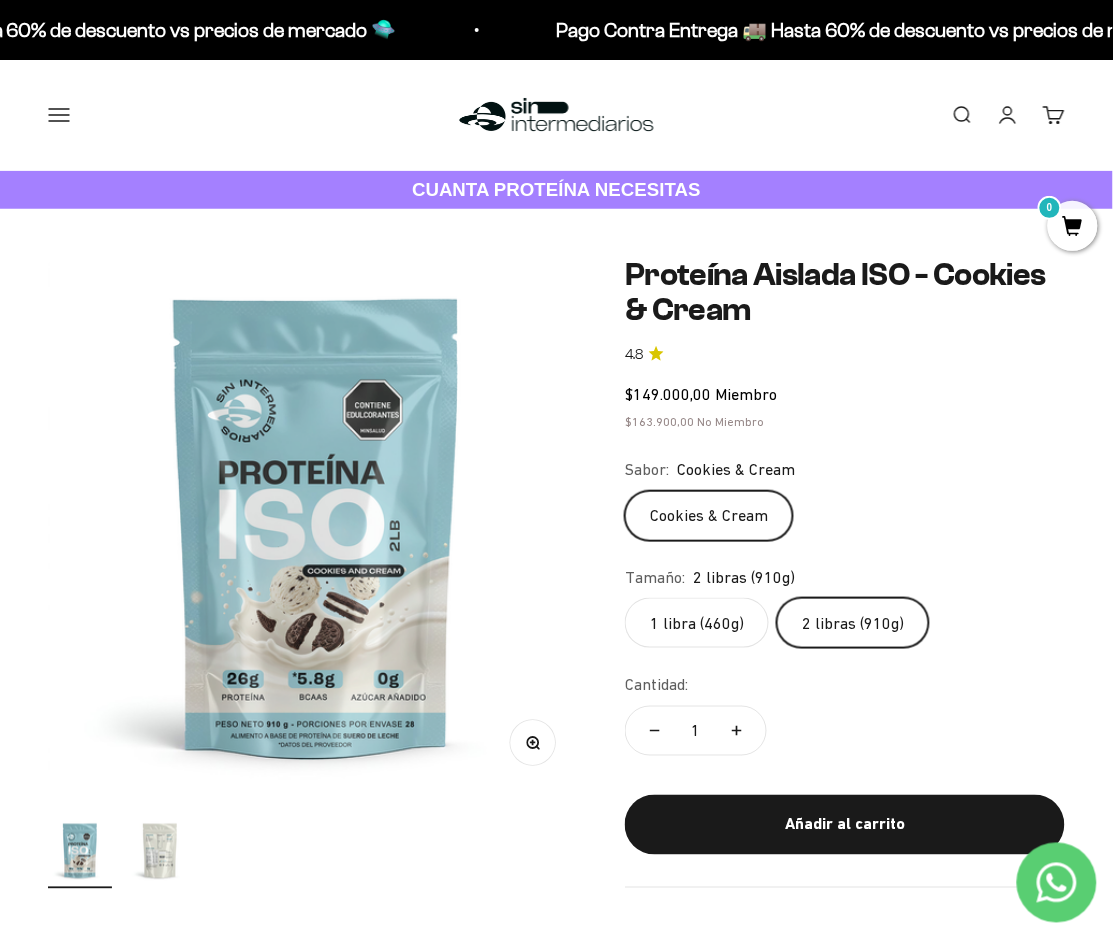 click on "1 libra (460g)" 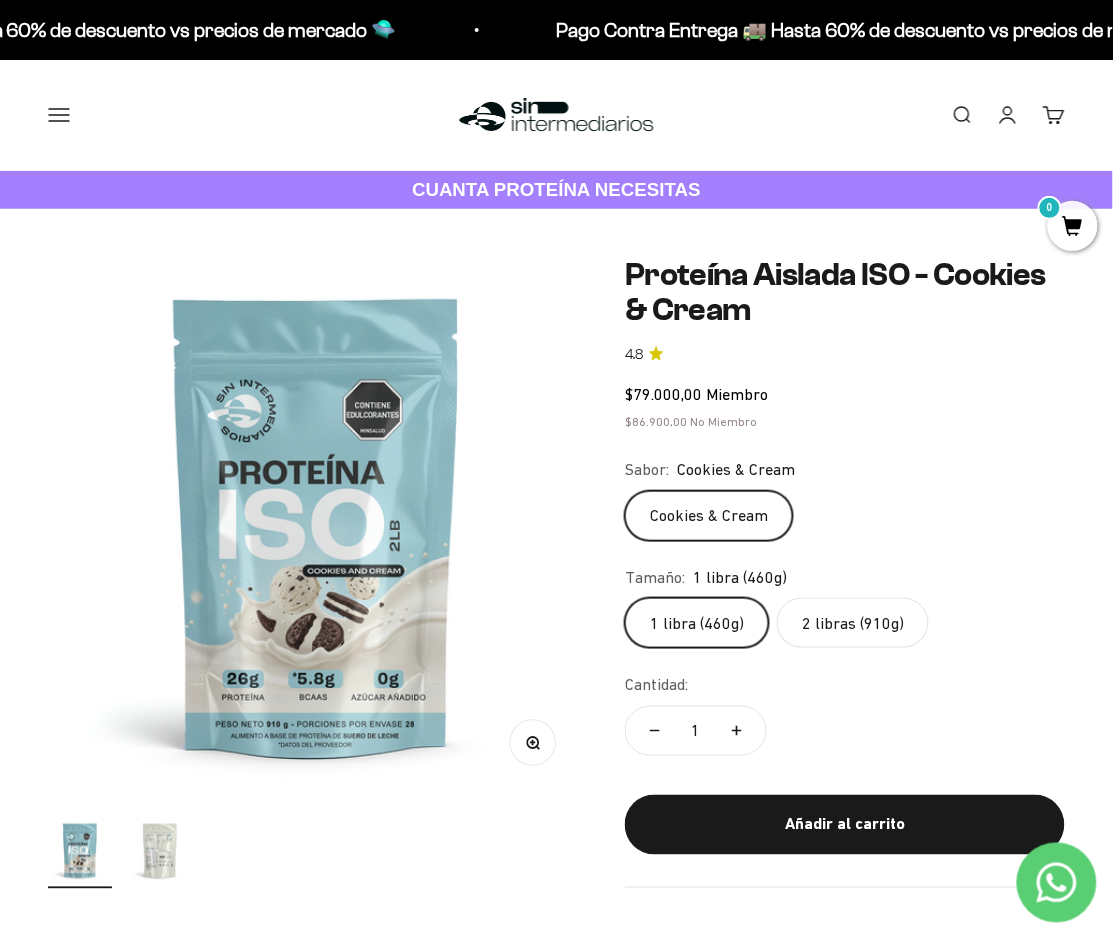 click at bounding box center (160, 851) 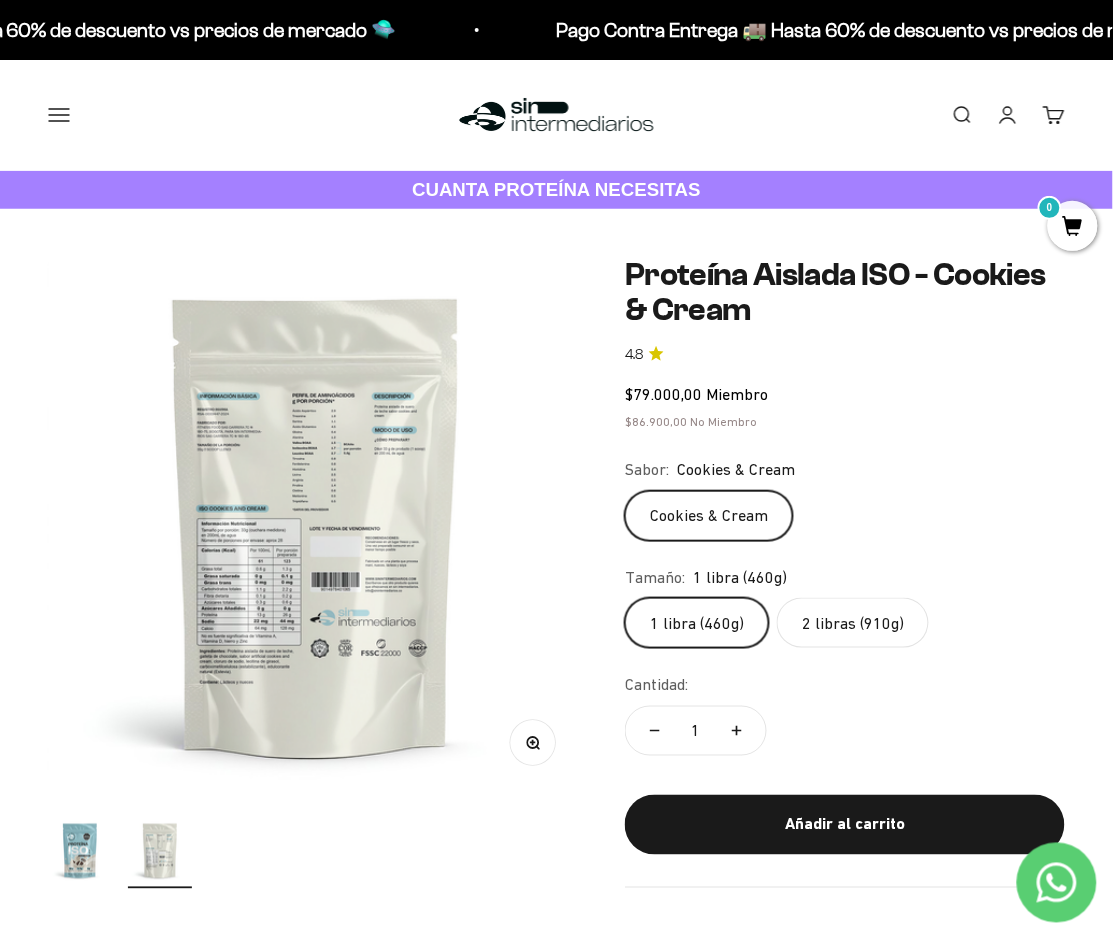 click at bounding box center [315, 525] 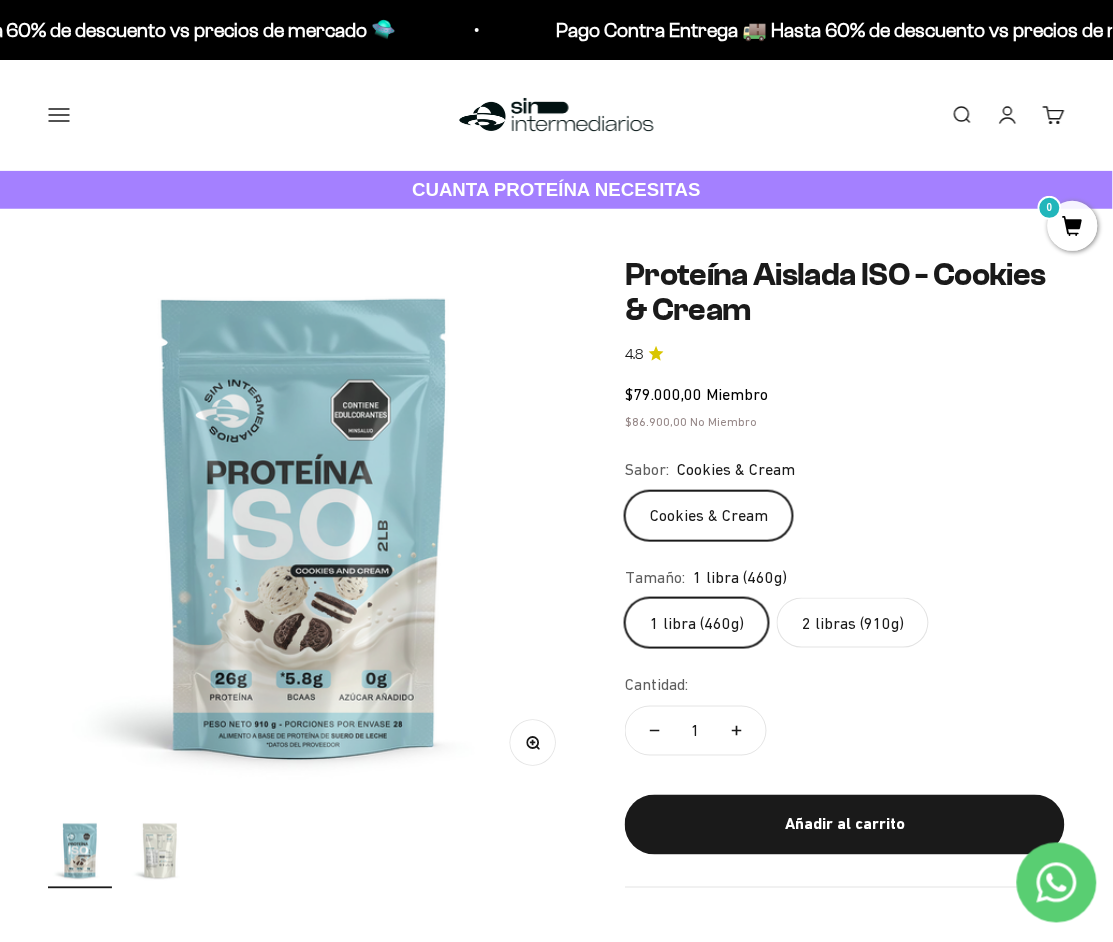 scroll, scrollTop: 0, scrollLeft: 0, axis: both 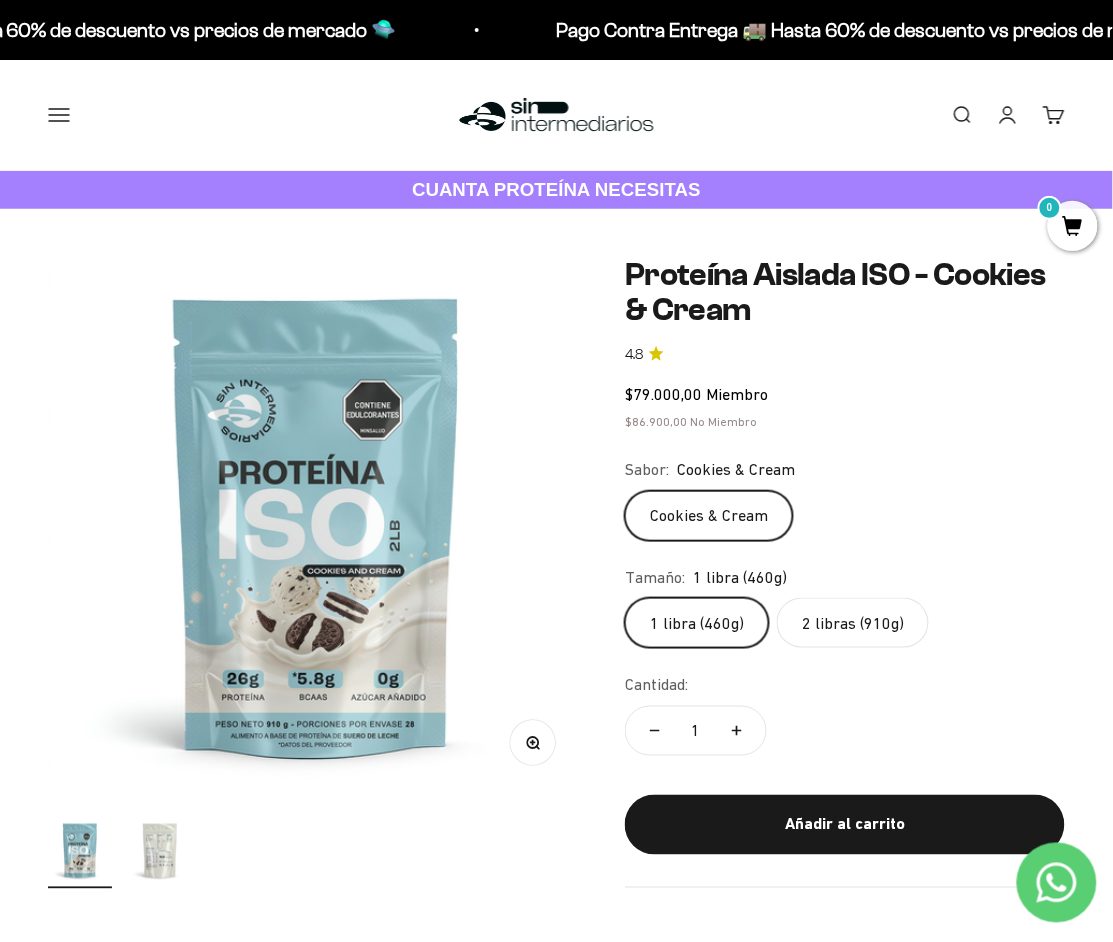 click at bounding box center [160, 851] 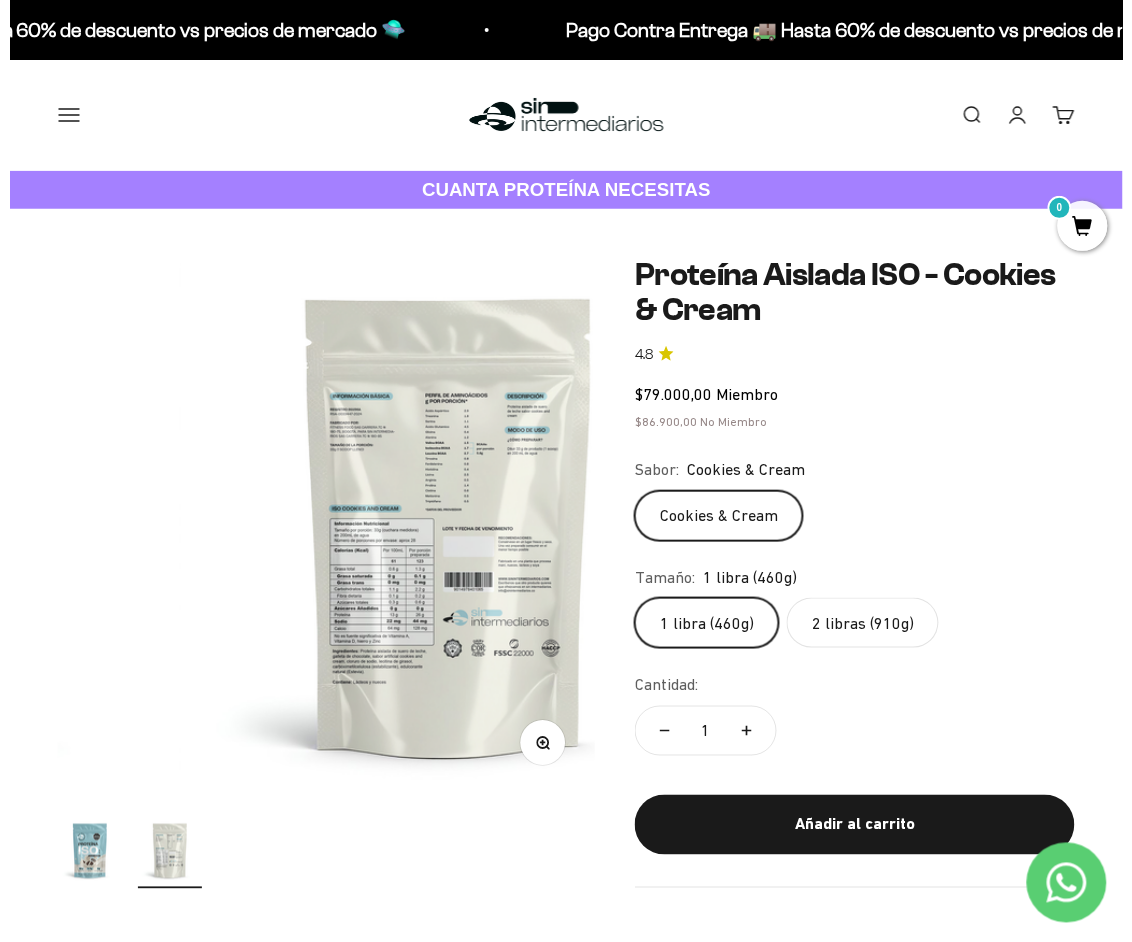 scroll, scrollTop: 0, scrollLeft: 565, axis: horizontal 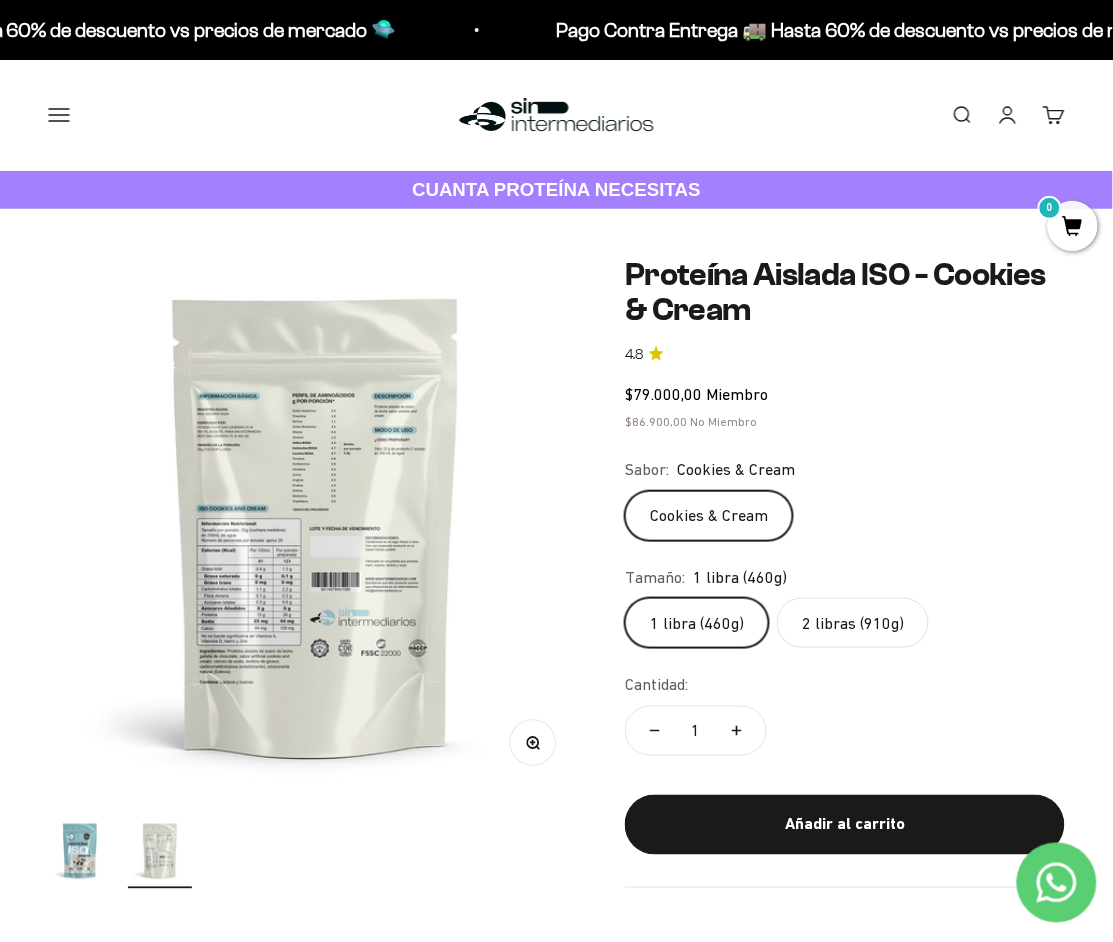 click on "Zoom" at bounding box center (533, 742) 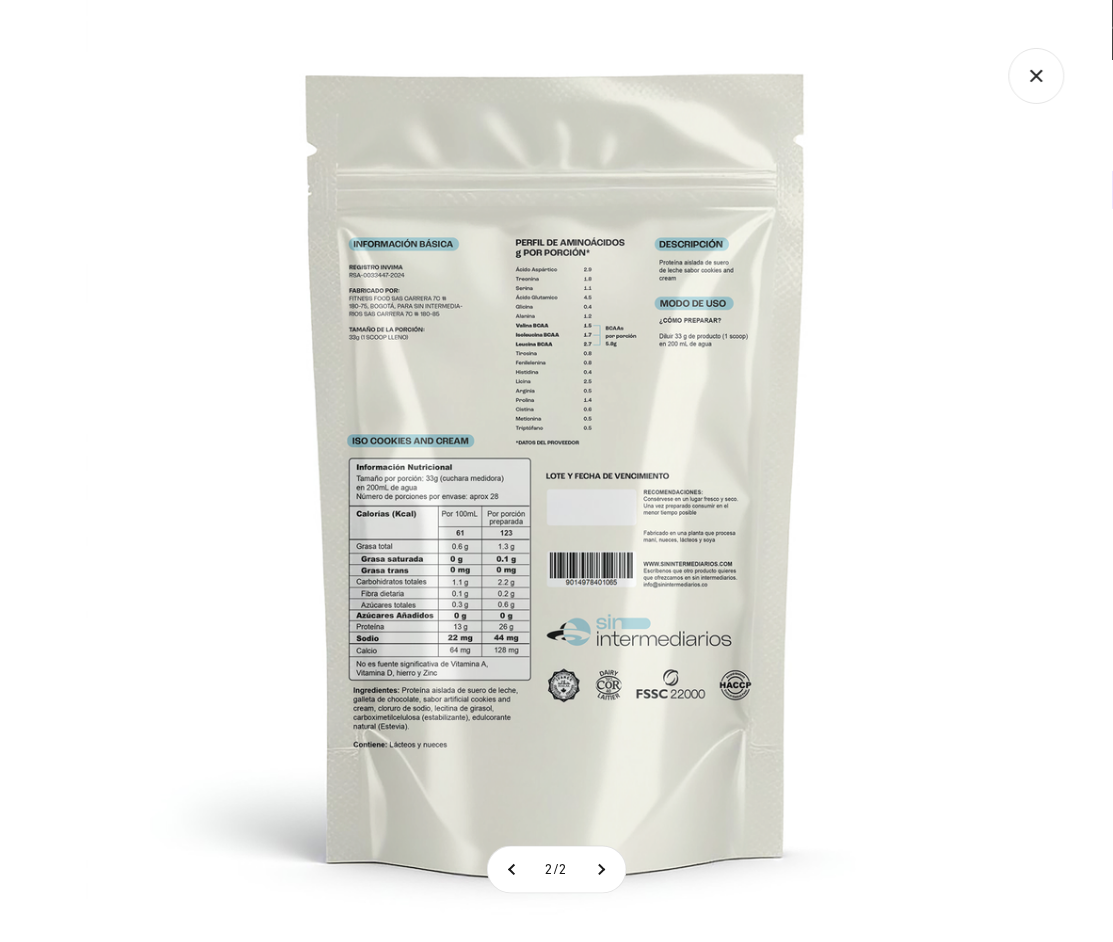 click at bounding box center [557, 471] 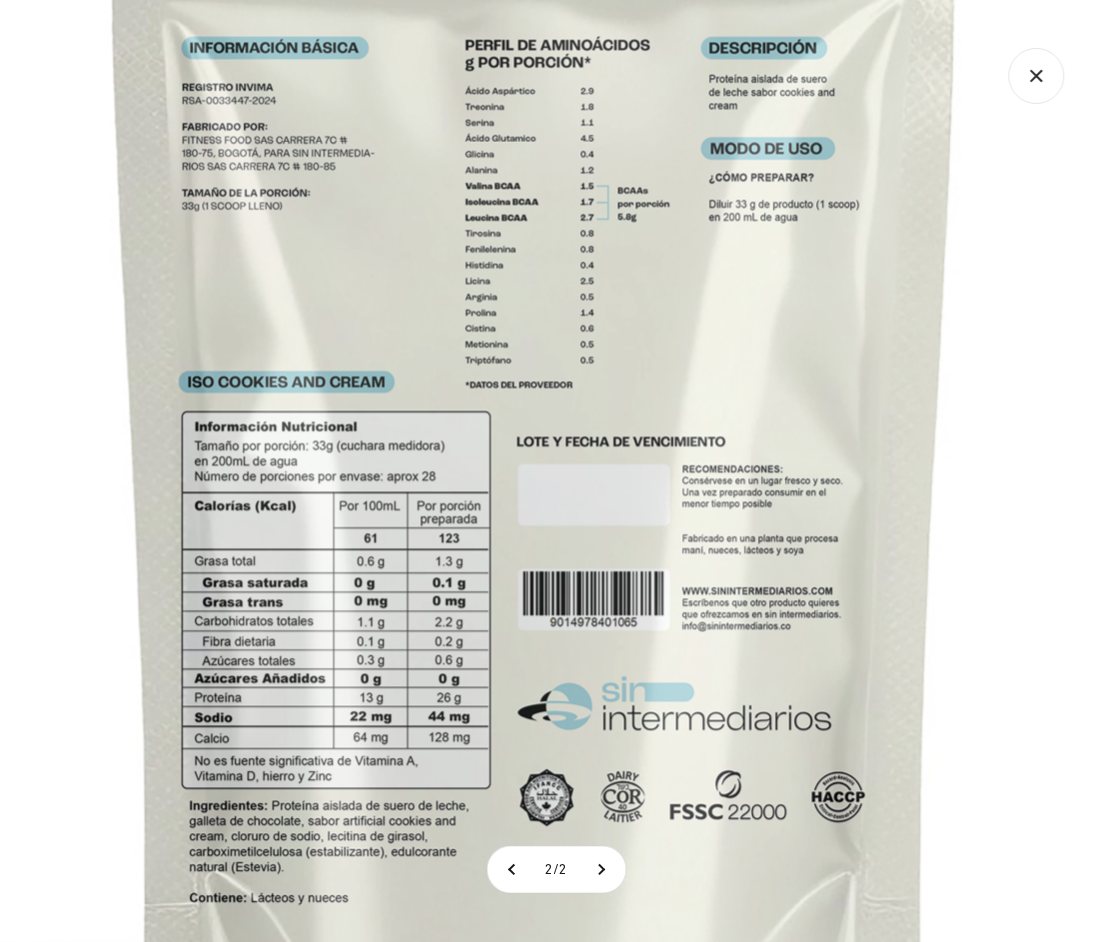 click 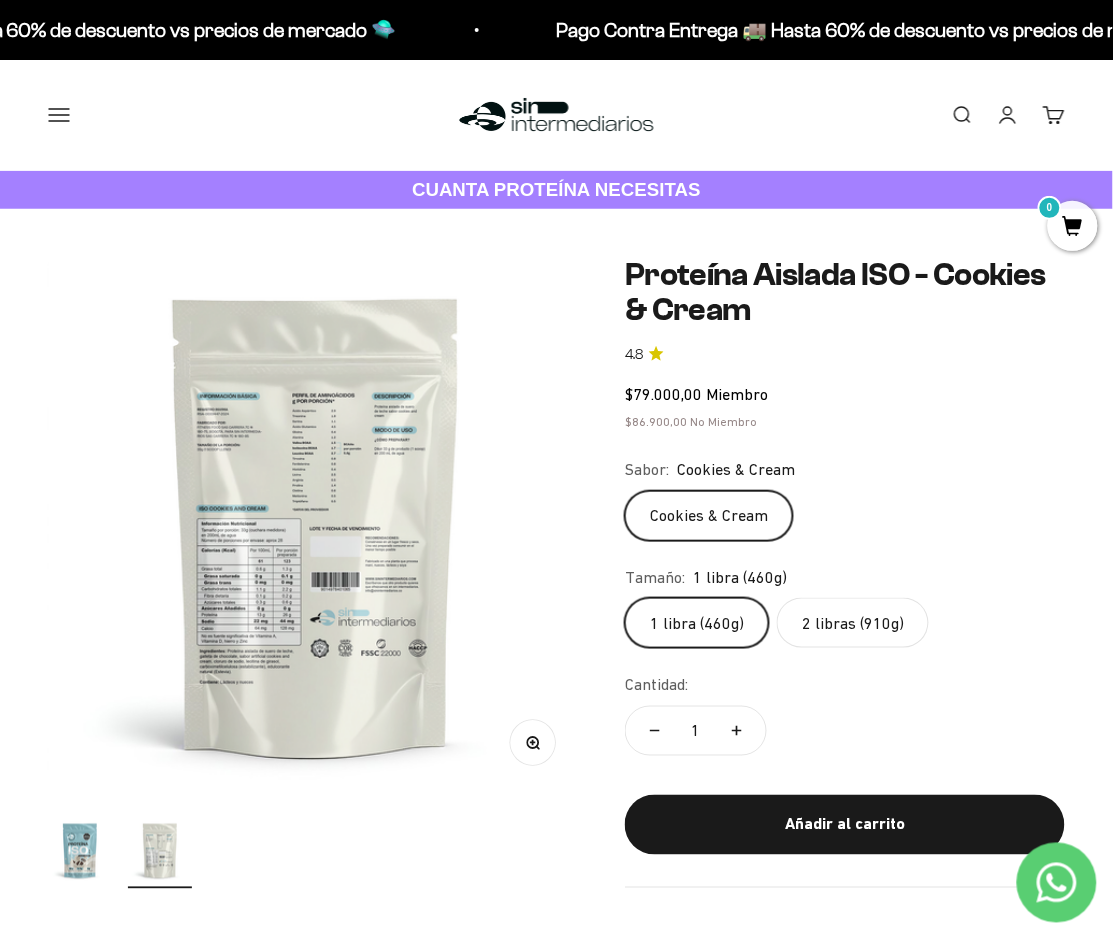 click on "Menú" at bounding box center [59, 115] 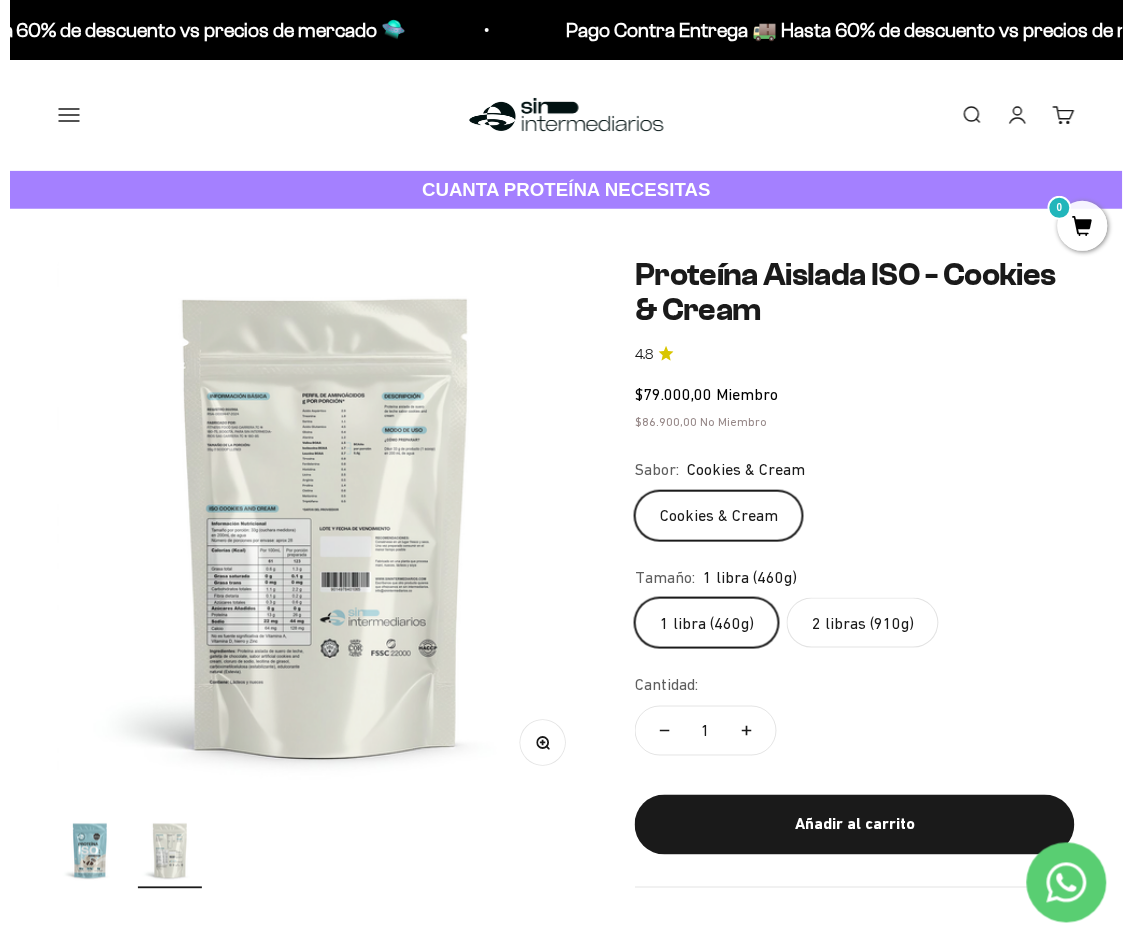 scroll, scrollTop: 0, scrollLeft: 576, axis: horizontal 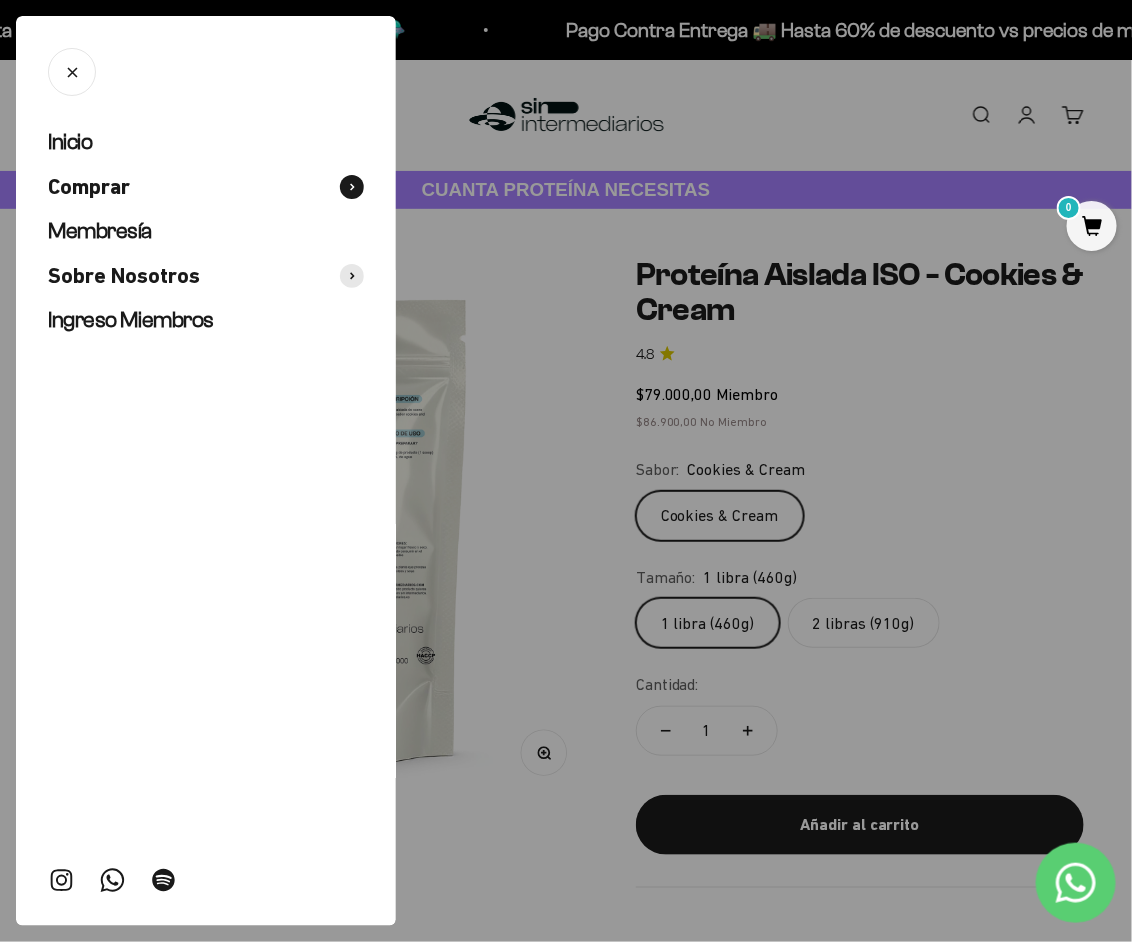click on "Comprar" at bounding box center (206, 187) 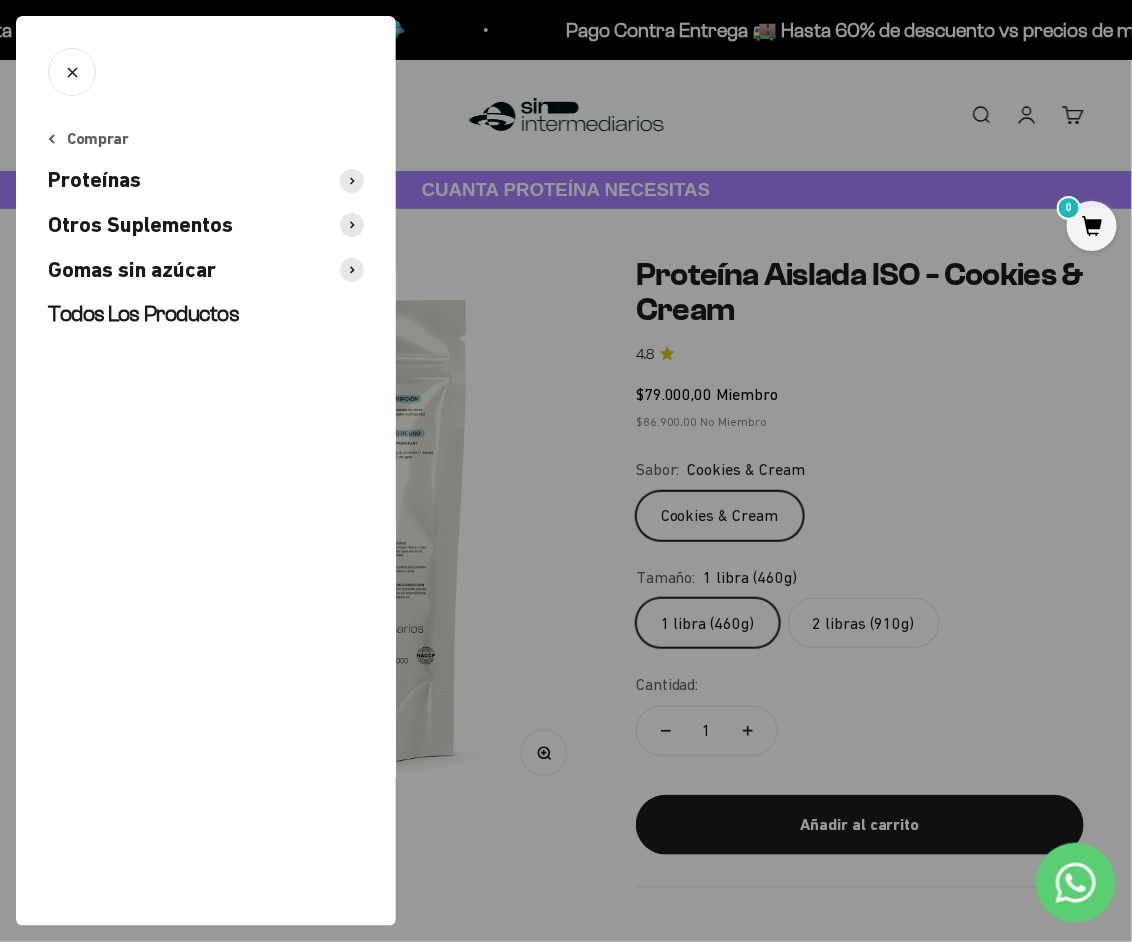 click on "Proteínas" at bounding box center (206, 180) 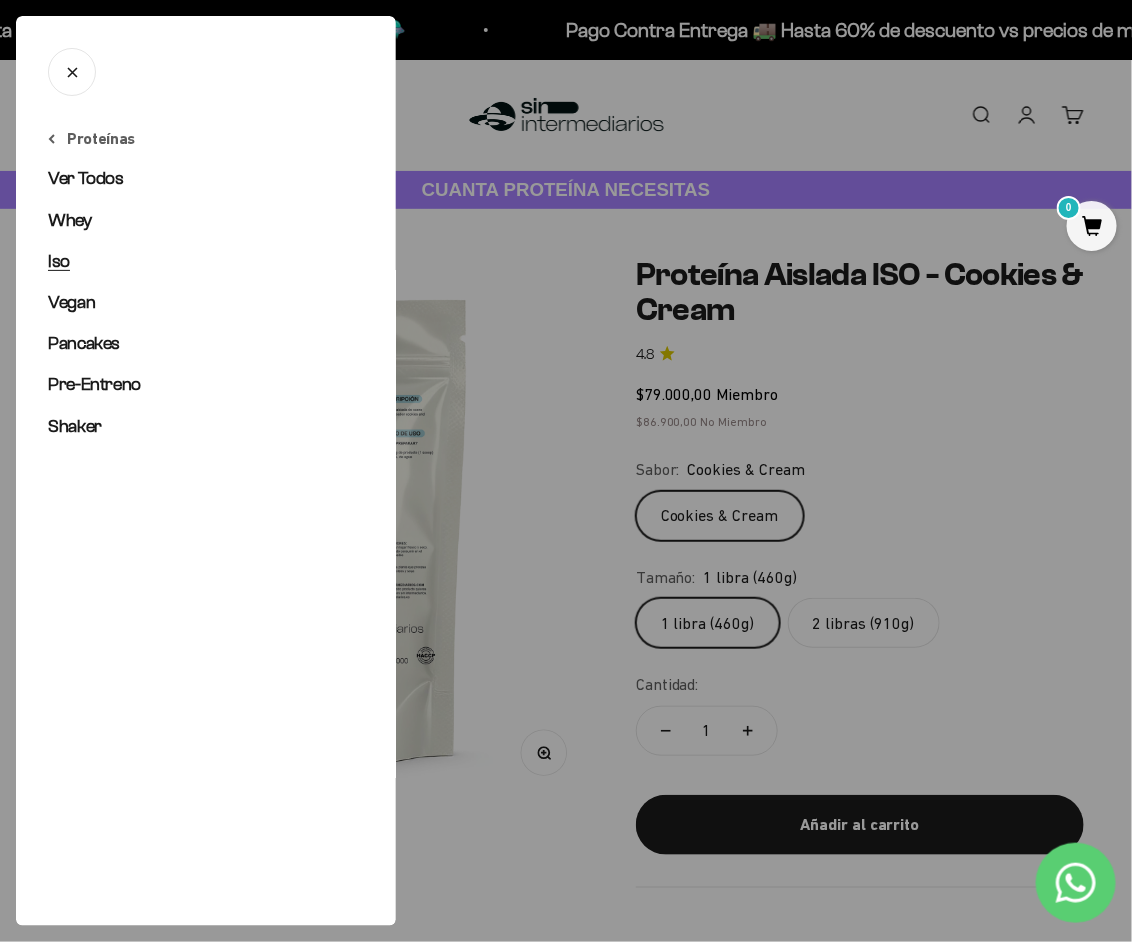 click on "Iso" at bounding box center (206, 261) 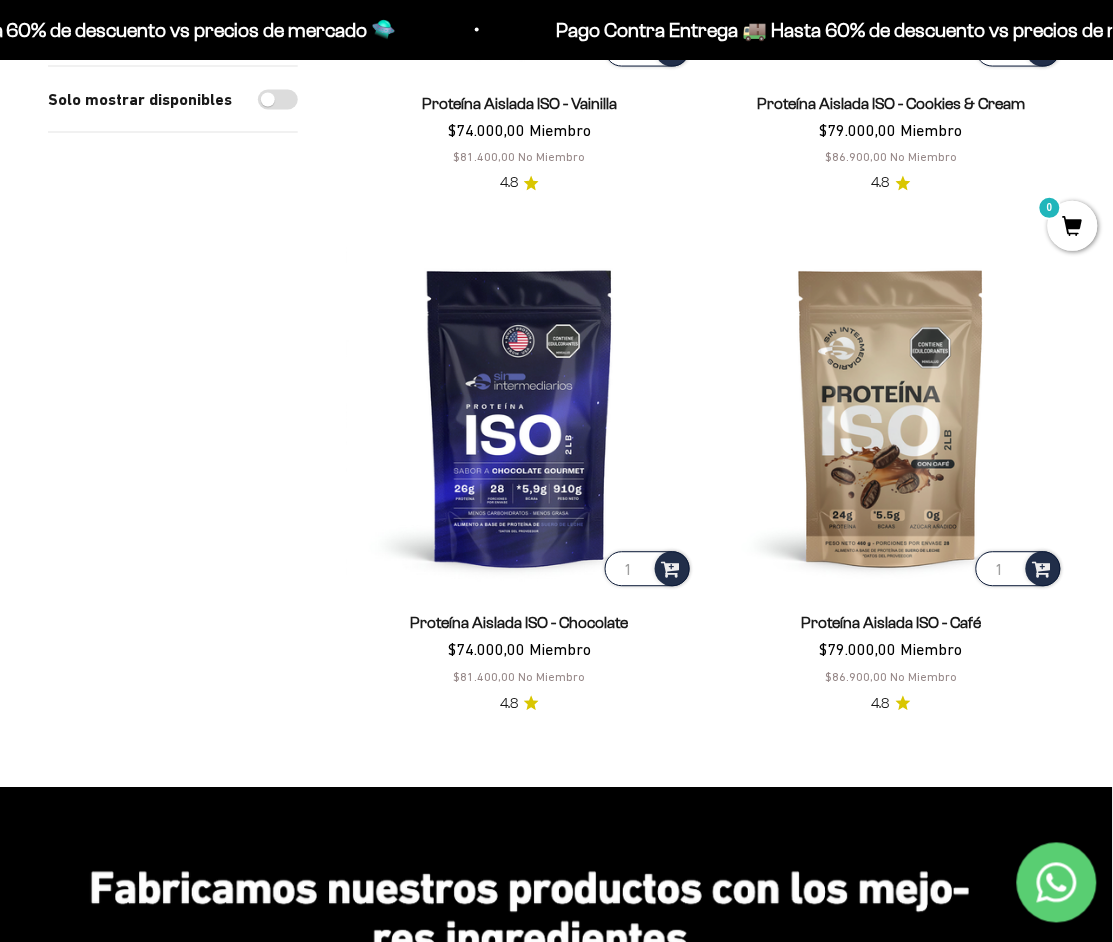 scroll, scrollTop: 578, scrollLeft: 0, axis: vertical 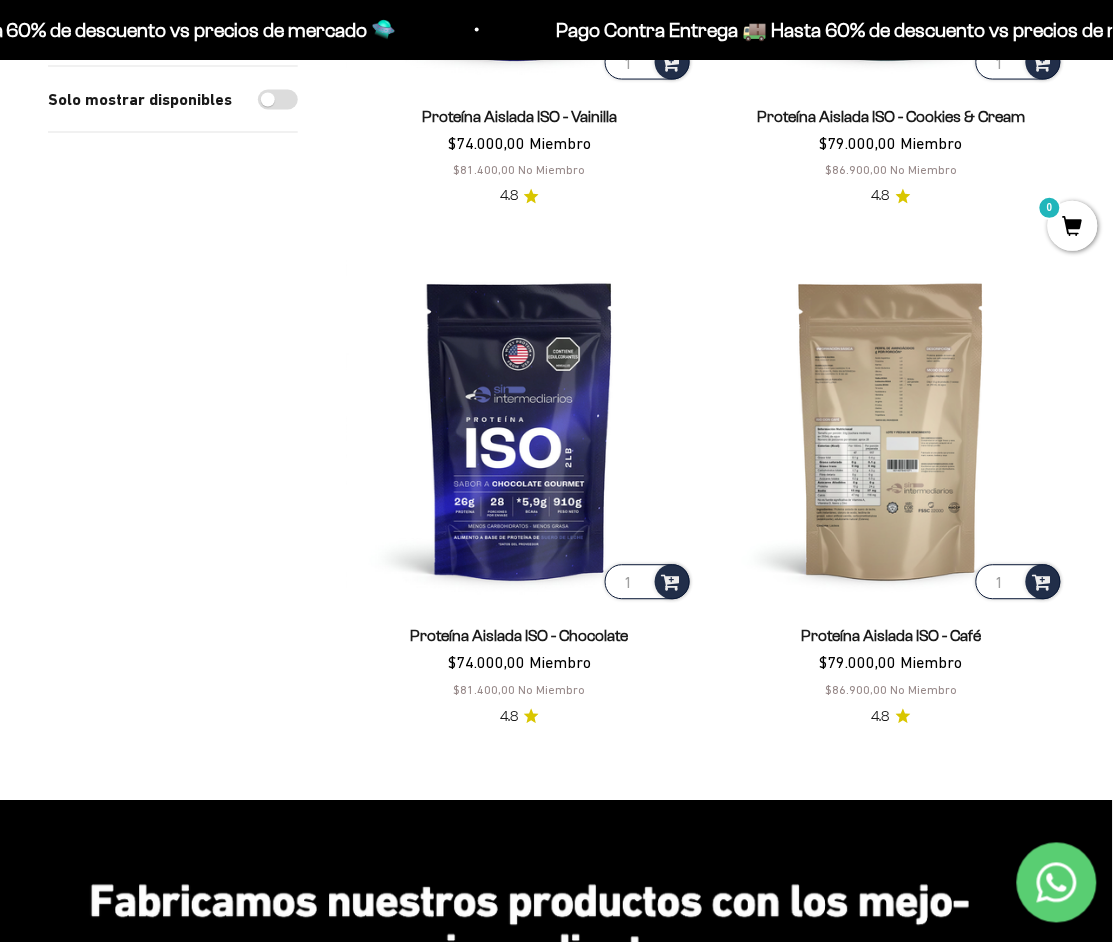 click at bounding box center [892, 431] 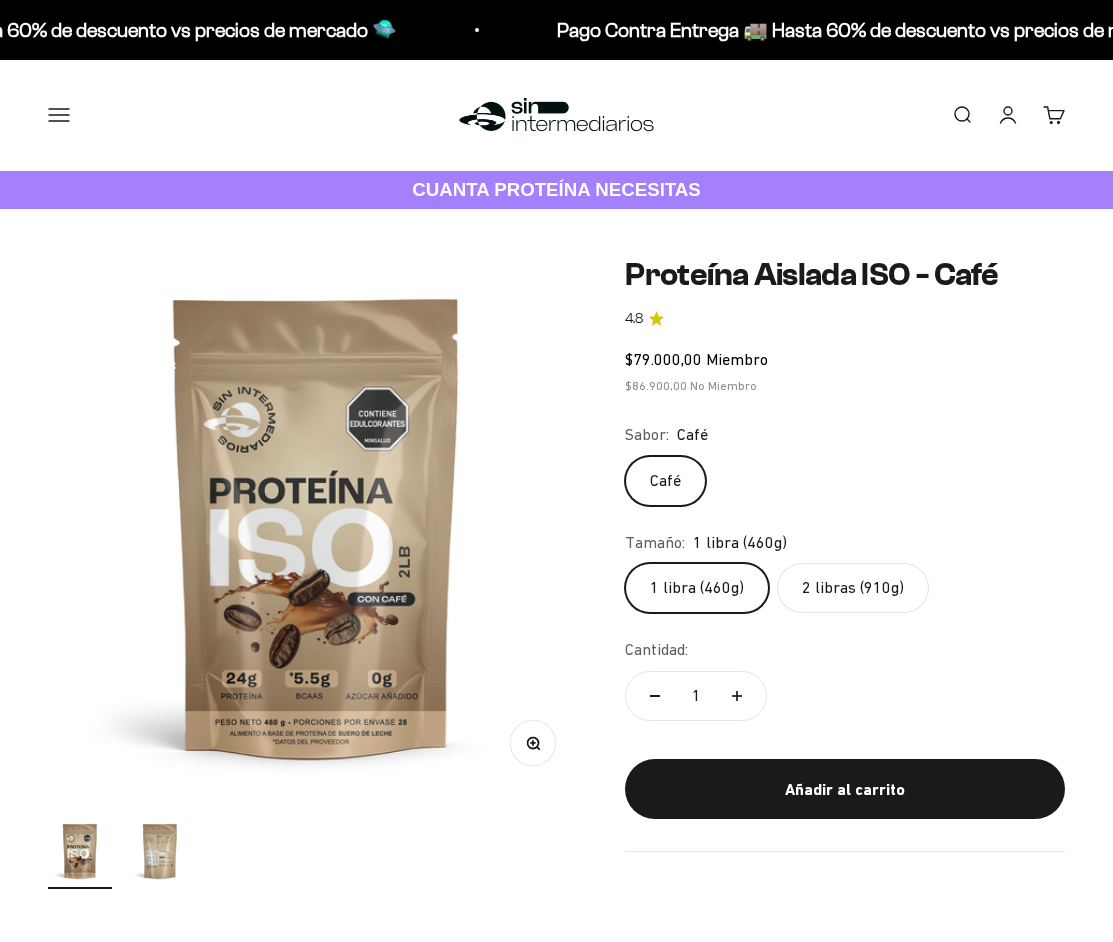 scroll, scrollTop: 0, scrollLeft: 0, axis: both 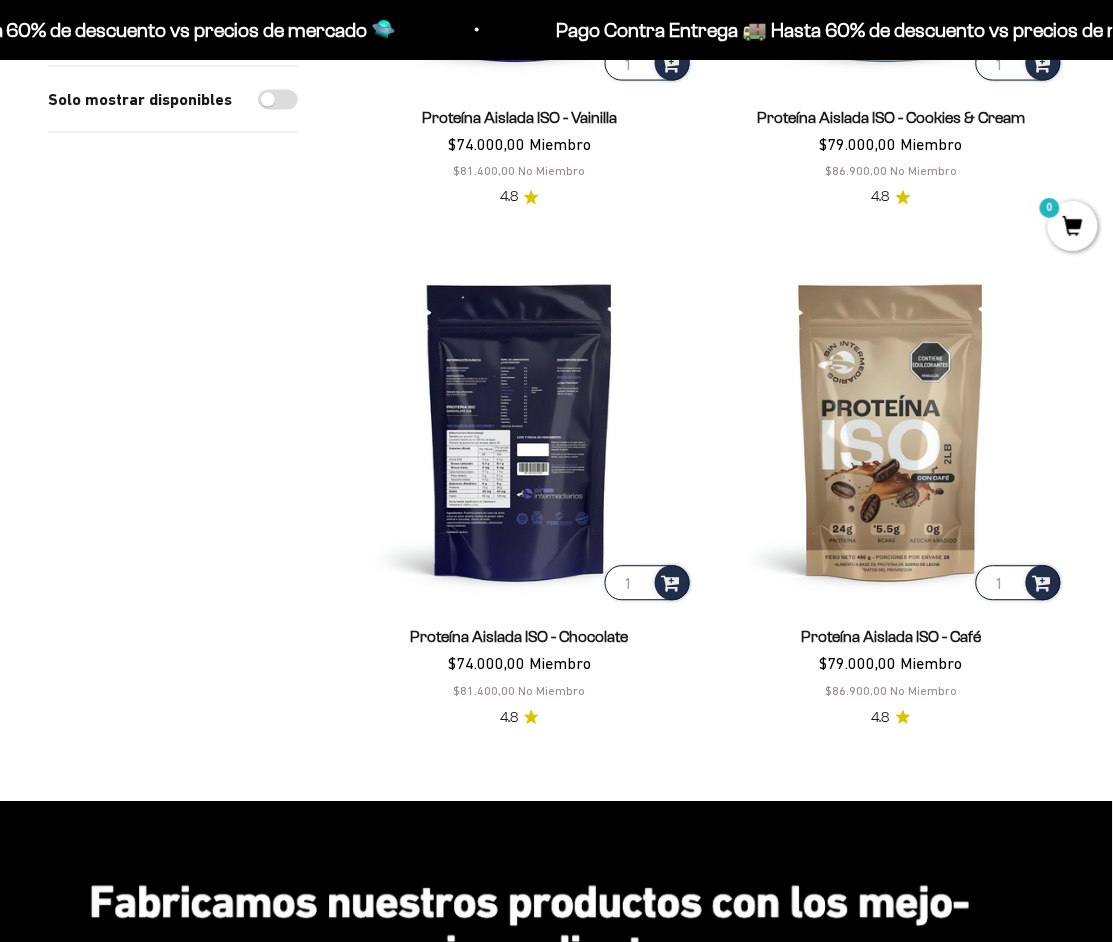 click at bounding box center [520, 432] 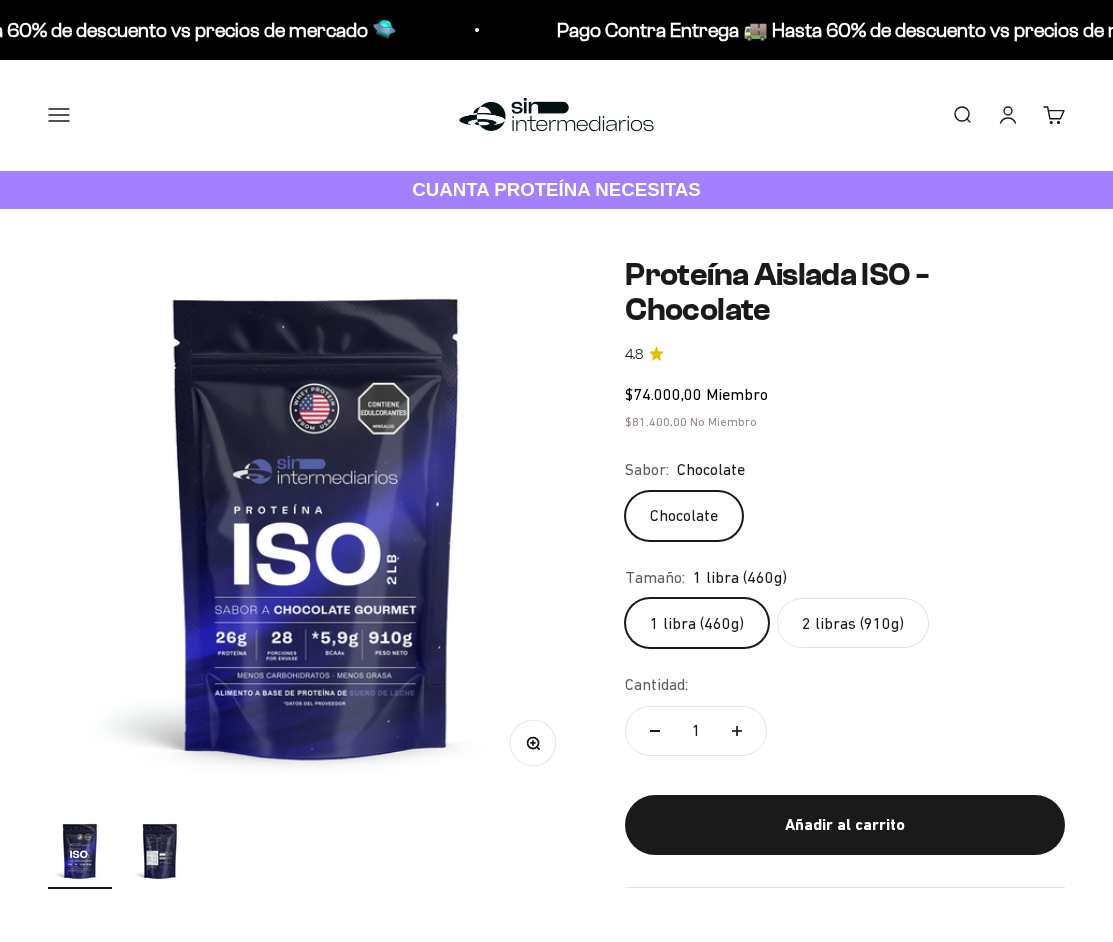 scroll, scrollTop: 0, scrollLeft: 0, axis: both 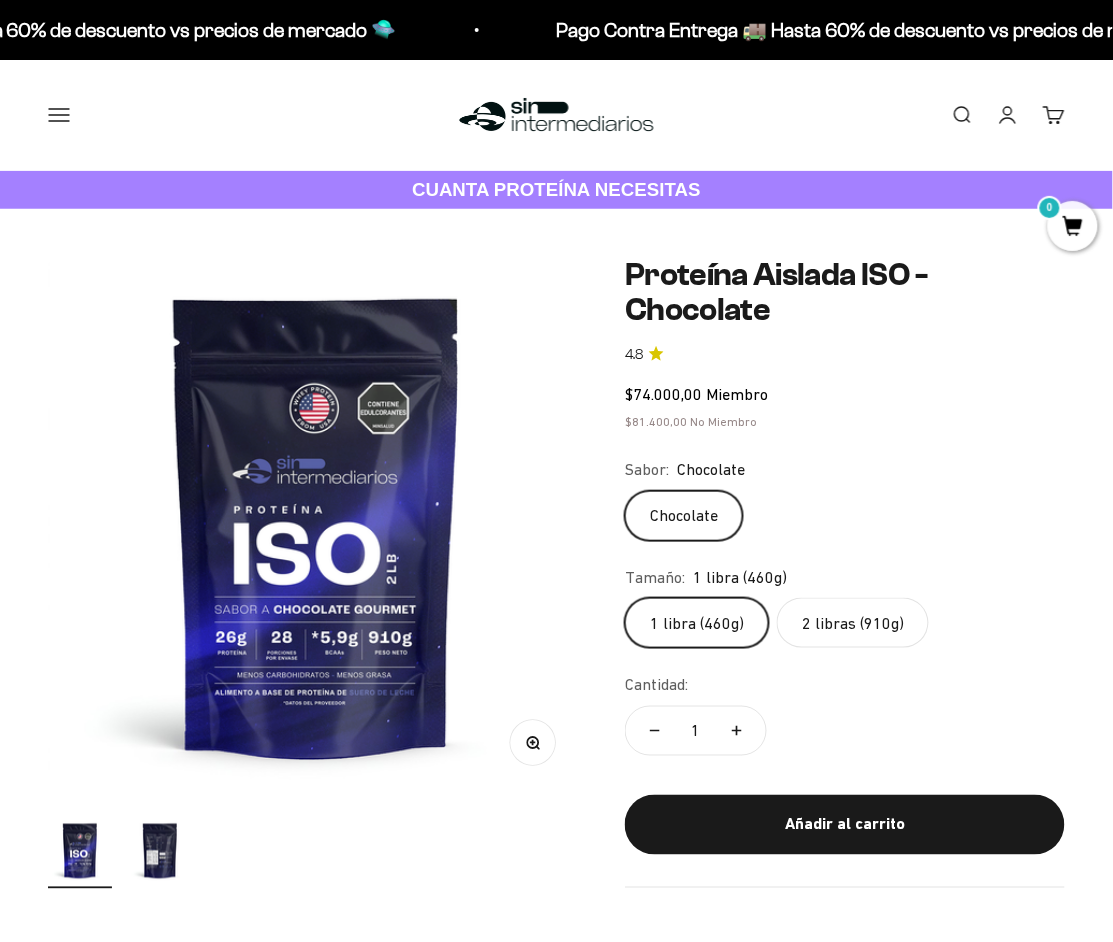 click on "2 libras (910g)" 